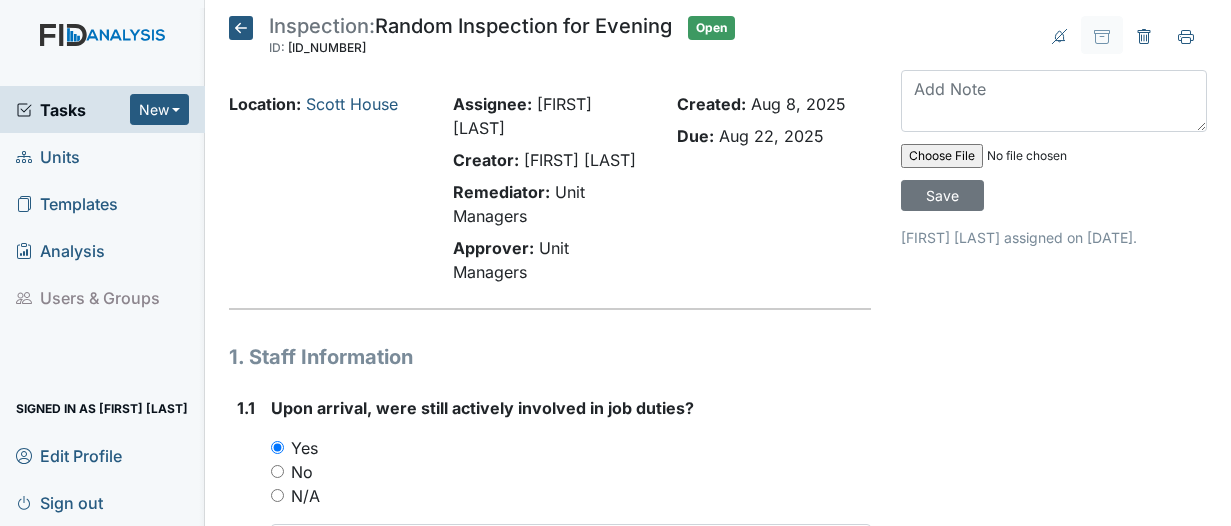 scroll, scrollTop: 0, scrollLeft: 0, axis: both 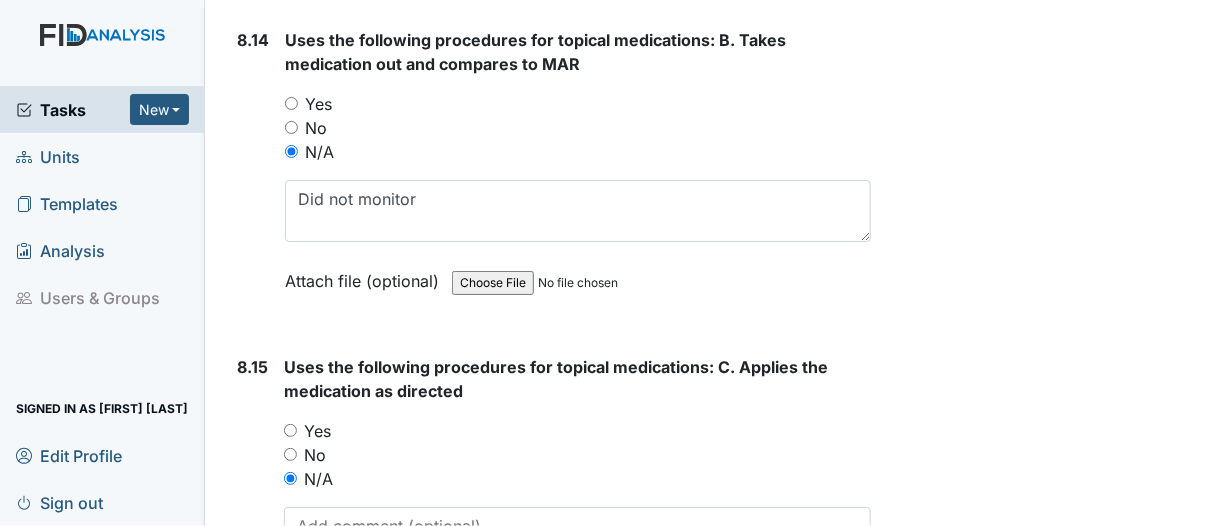 click on "Yes" at bounding box center [290, 430] 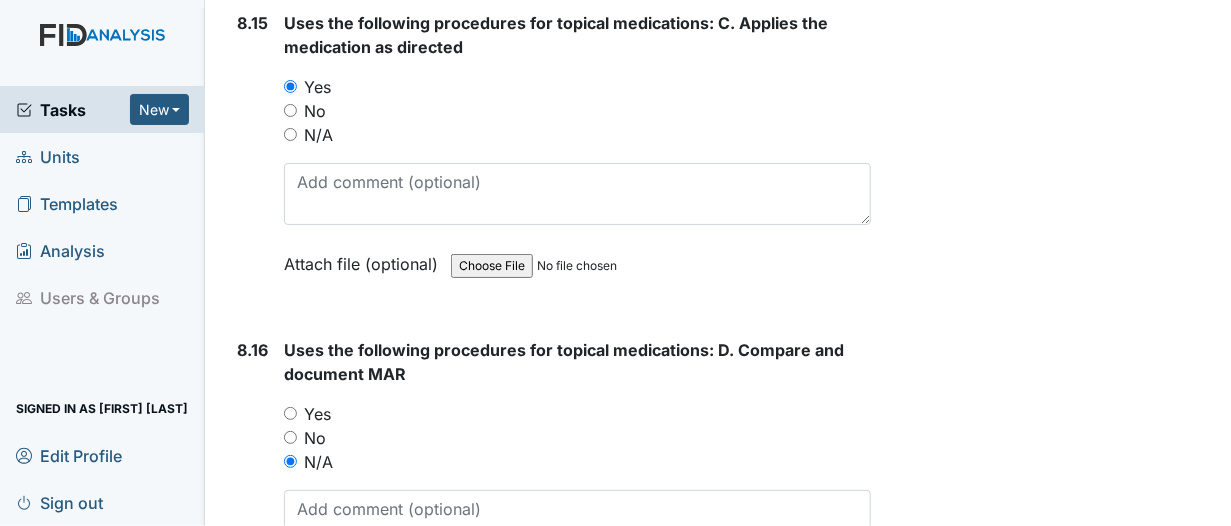 scroll, scrollTop: 20920, scrollLeft: 0, axis: vertical 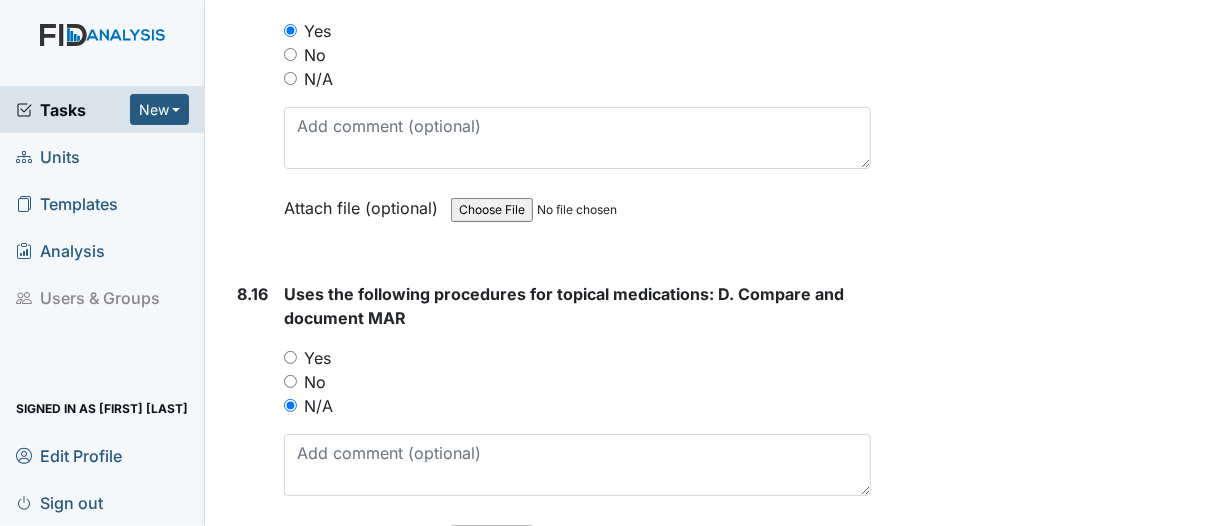 click on "Yes" at bounding box center (290, 357) 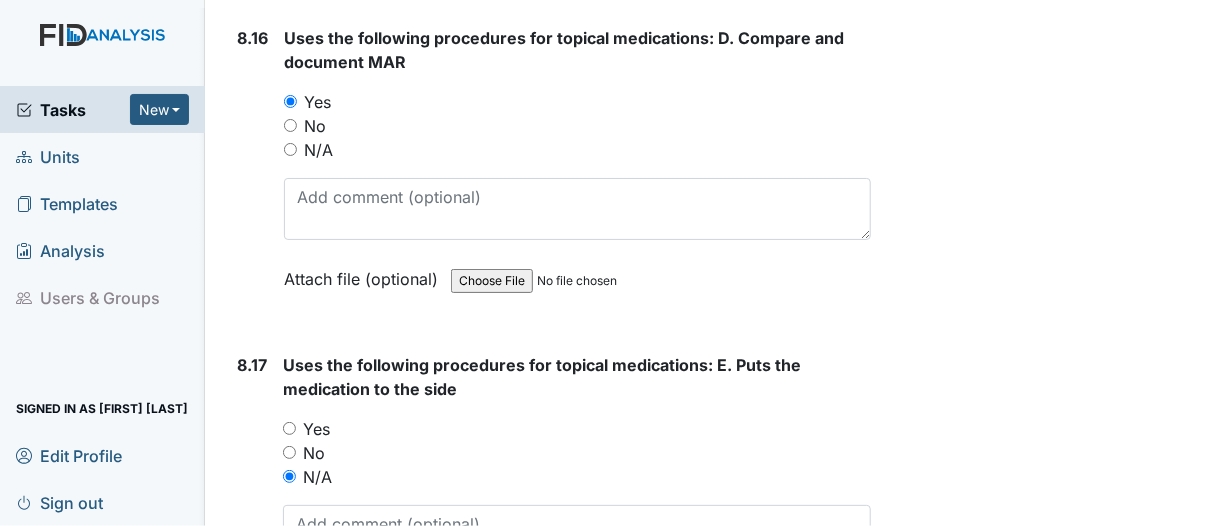 scroll, scrollTop: 21220, scrollLeft: 0, axis: vertical 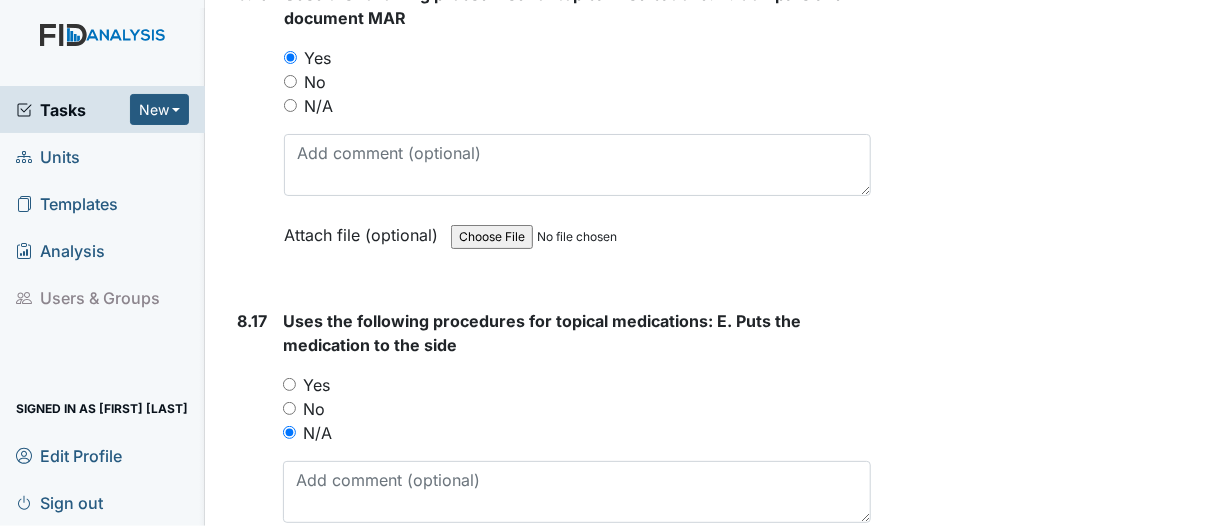 click on "Yes" at bounding box center [289, 384] 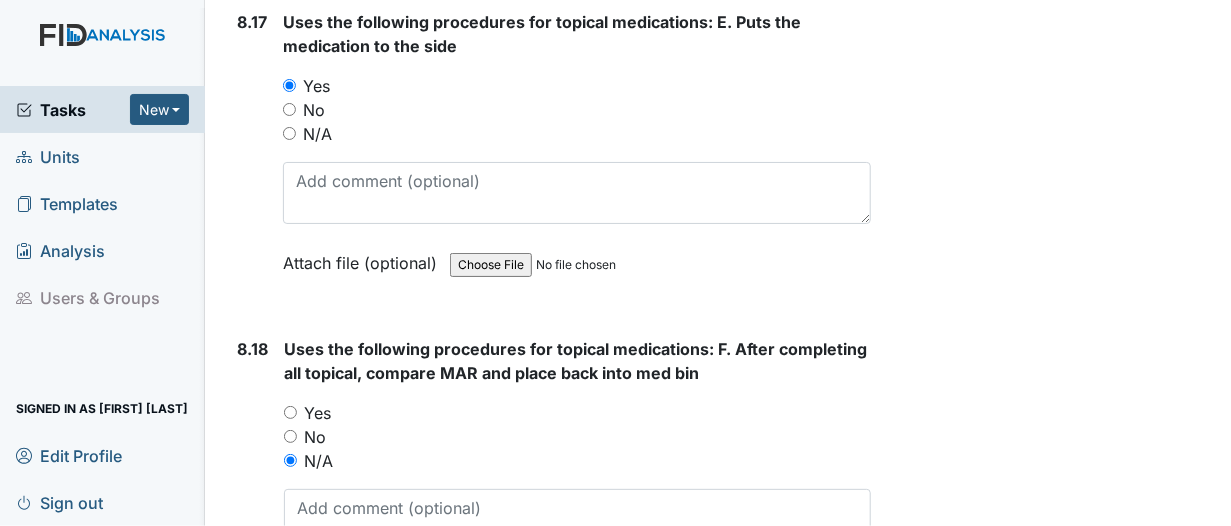 scroll, scrollTop: 21520, scrollLeft: 0, axis: vertical 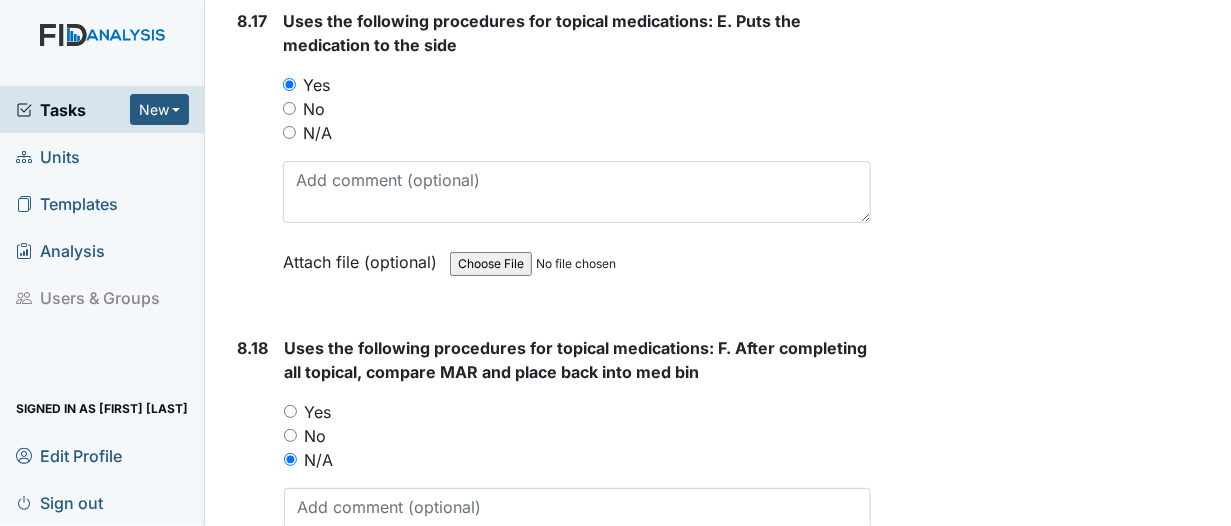 click on "Yes" at bounding box center [290, 411] 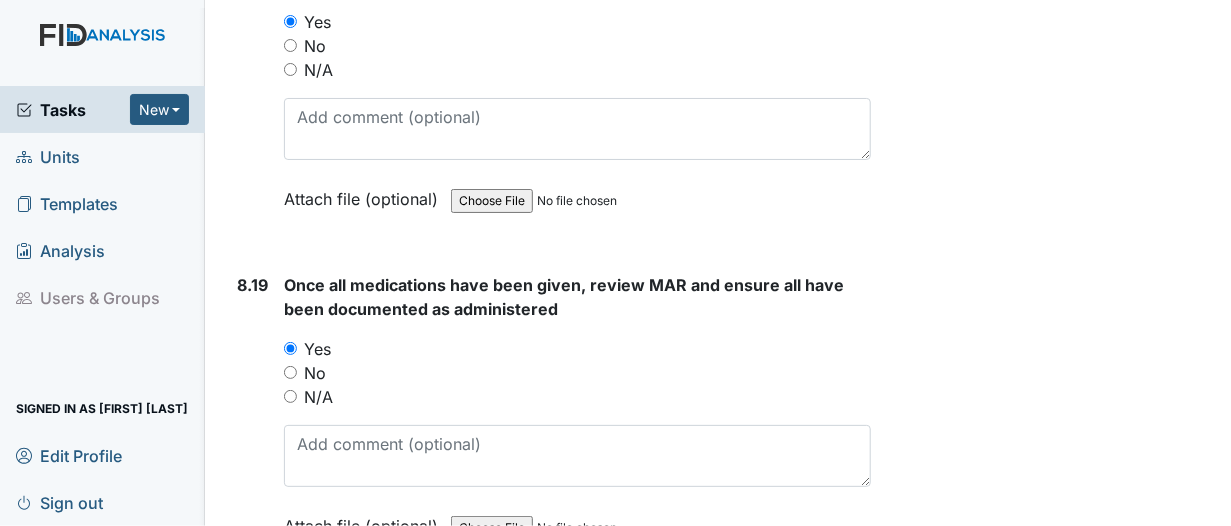 scroll, scrollTop: 22120, scrollLeft: 0, axis: vertical 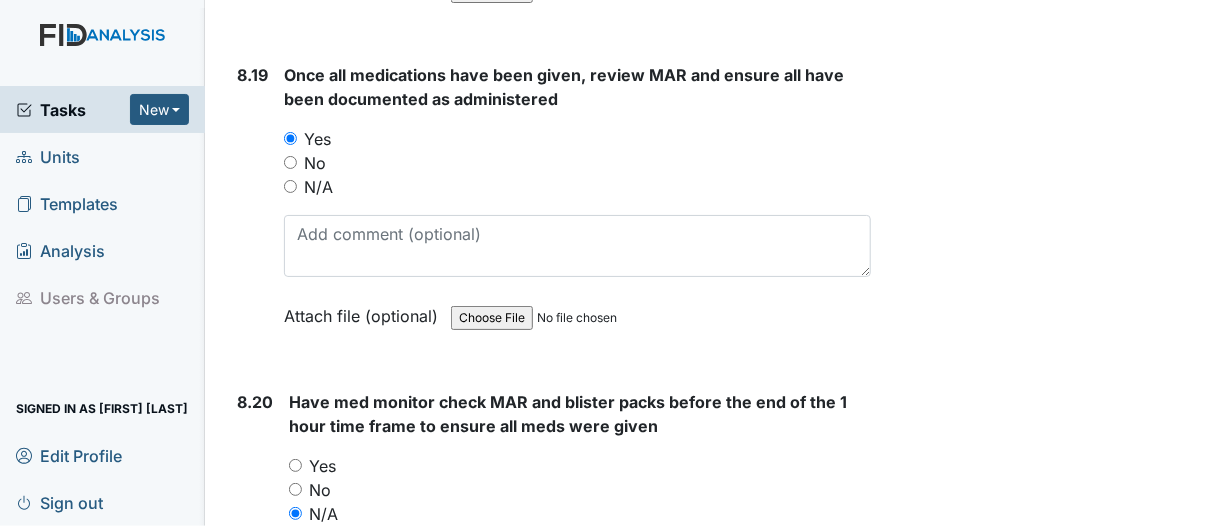 click on "Yes" at bounding box center (295, 465) 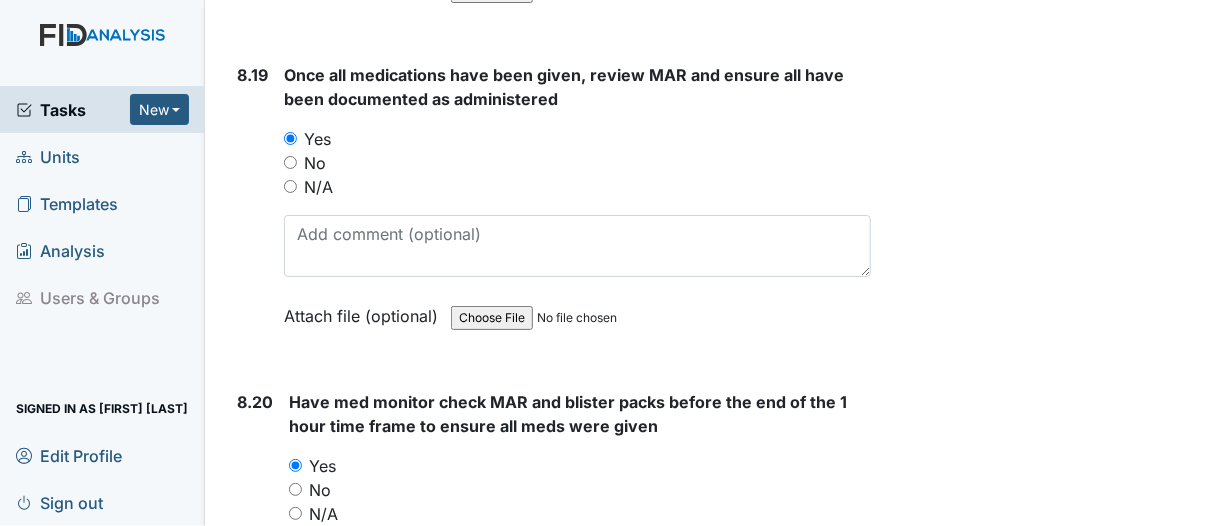 click on "N/A" at bounding box center [295, 513] 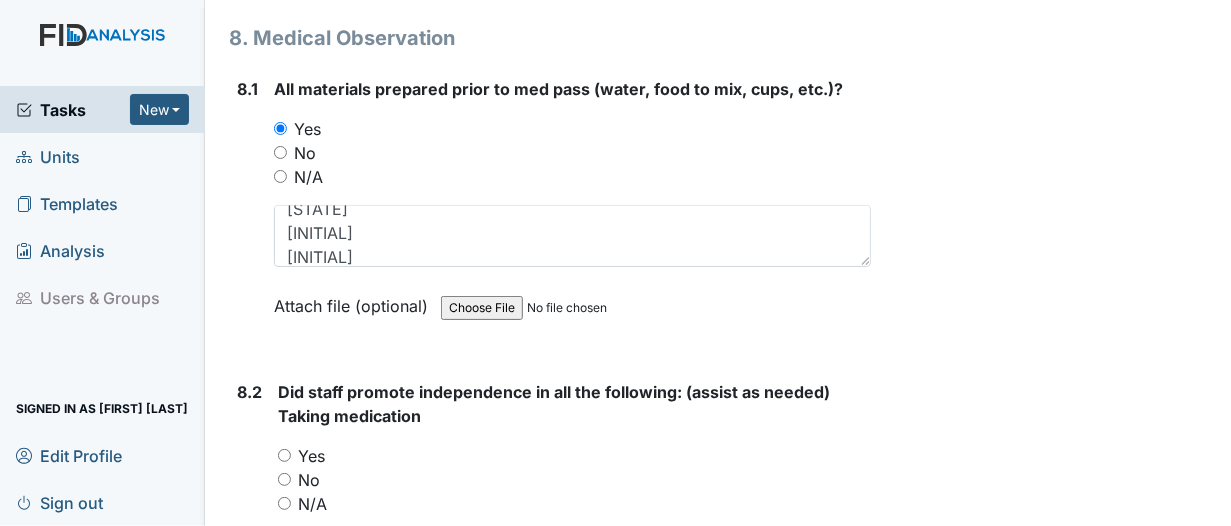 scroll, scrollTop: 16020, scrollLeft: 0, axis: vertical 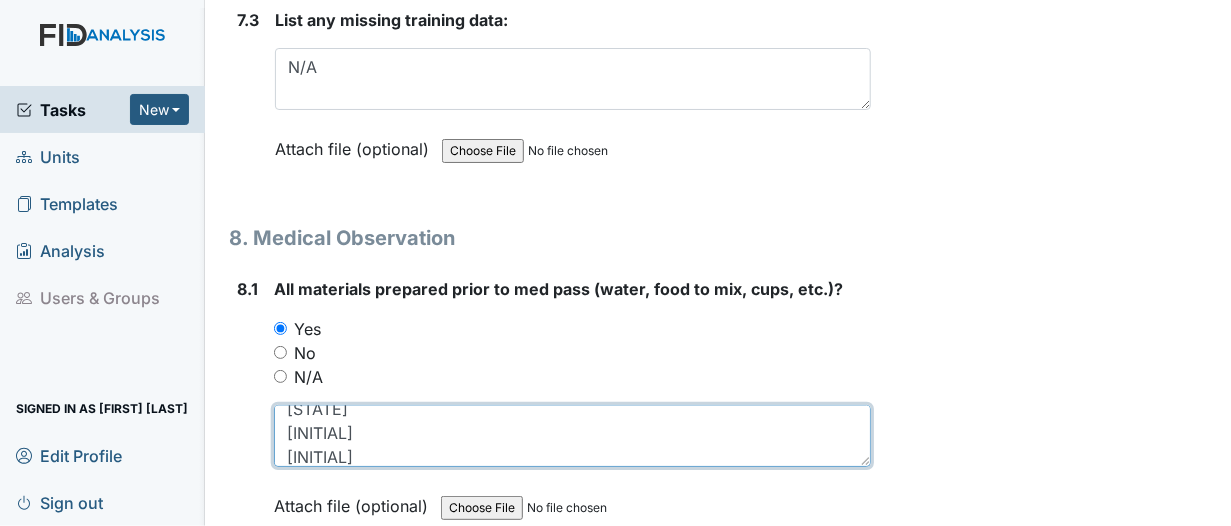 click on "MA
AC
CL" at bounding box center [572, 436] 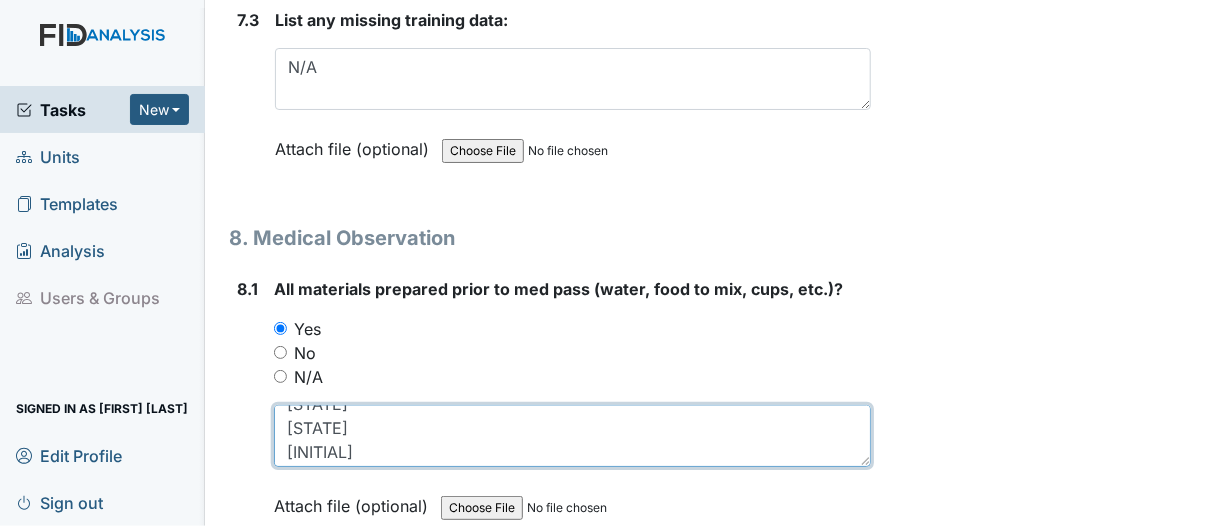 scroll, scrollTop: 23, scrollLeft: 0, axis: vertical 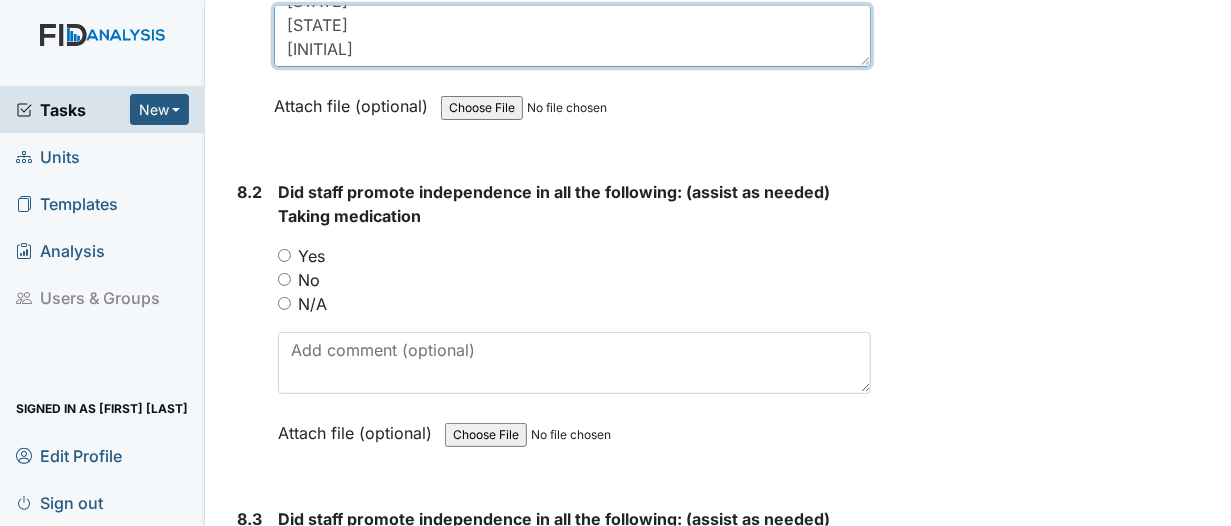 type on "[INITIAL]
[INITIAL]
[INITIAL]" 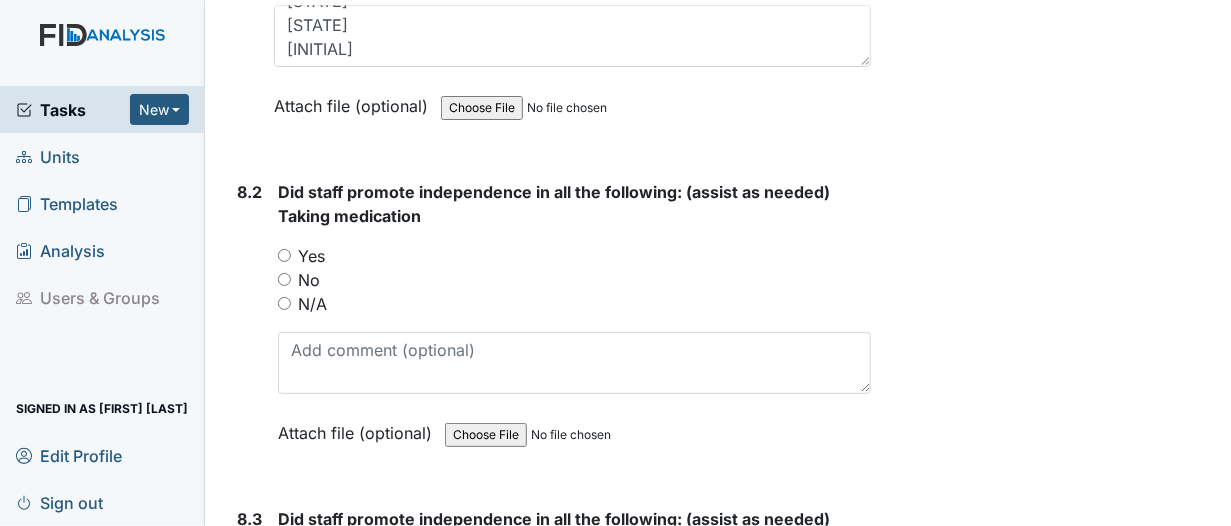 click on "Yes" at bounding box center [284, 255] 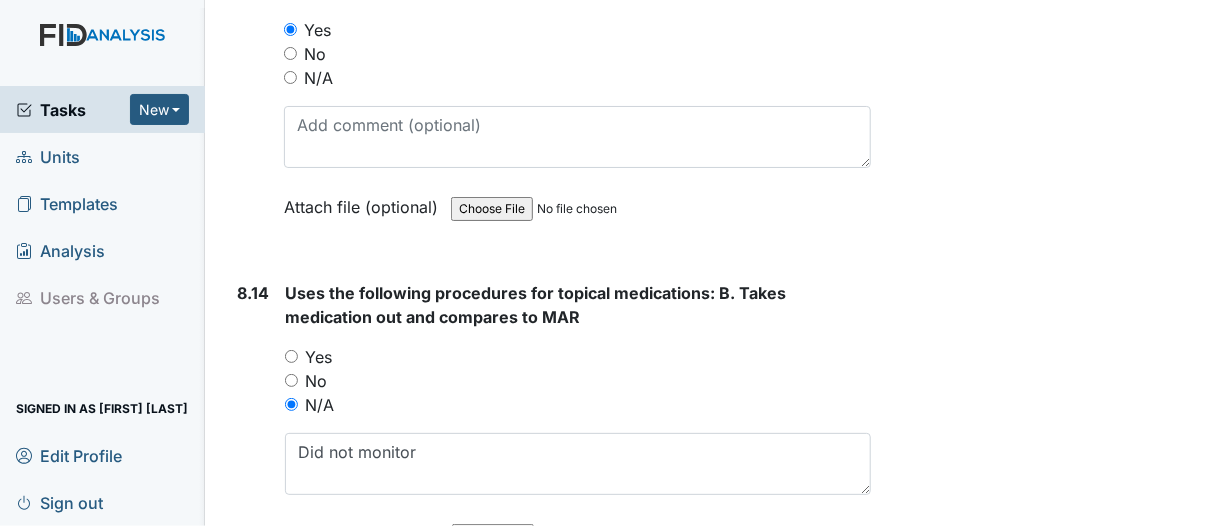 scroll, scrollTop: 20320, scrollLeft: 0, axis: vertical 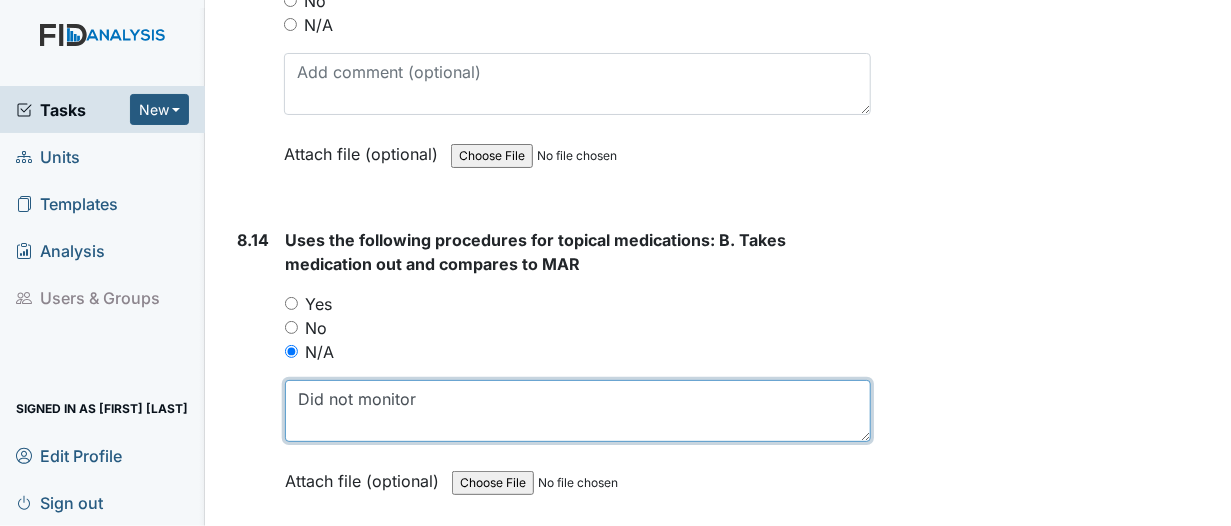 click on "Did not monitor" at bounding box center (578, 411) 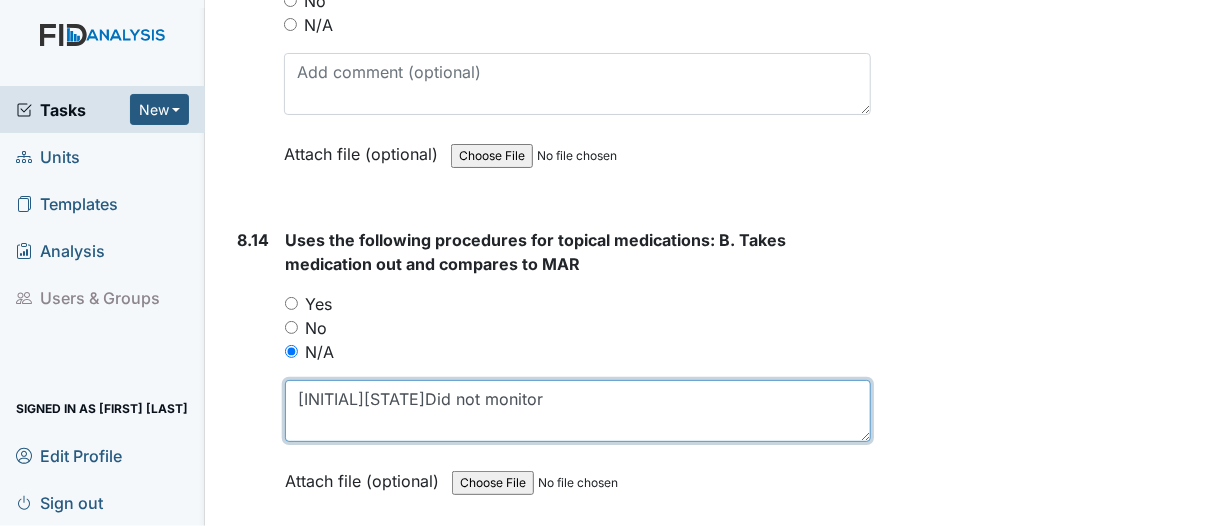drag, startPoint x: 321, startPoint y: 327, endPoint x: 516, endPoint y: 372, distance: 200.12495 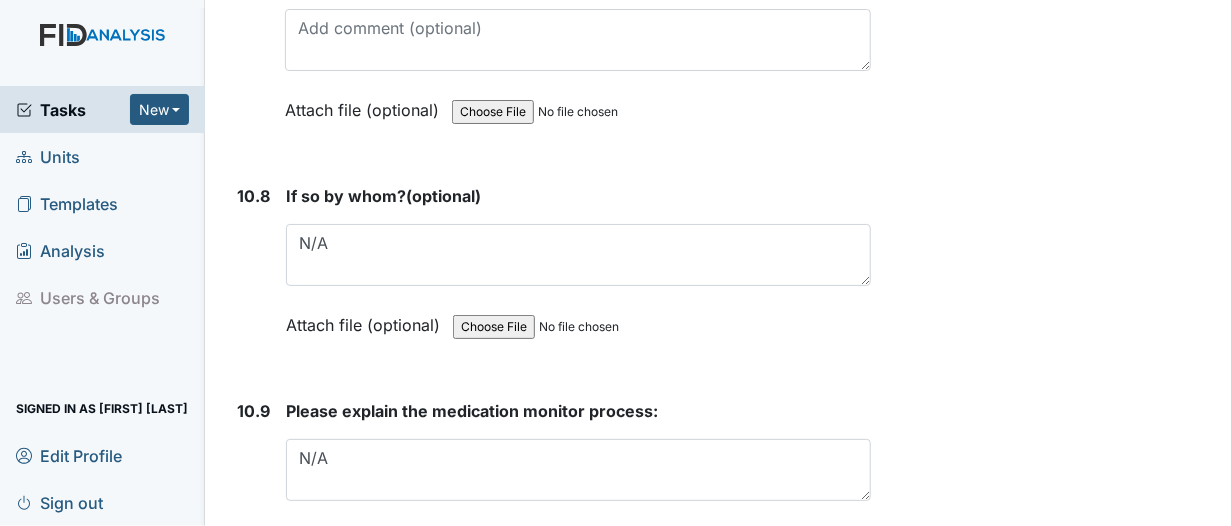 scroll, scrollTop: 27620, scrollLeft: 0, axis: vertical 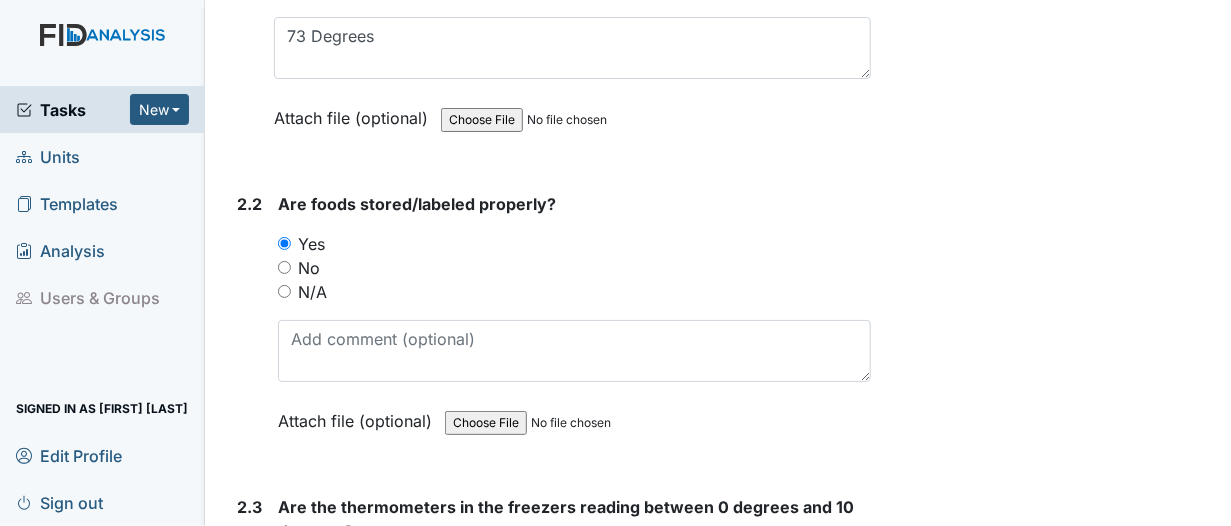 type on "KS
AC" 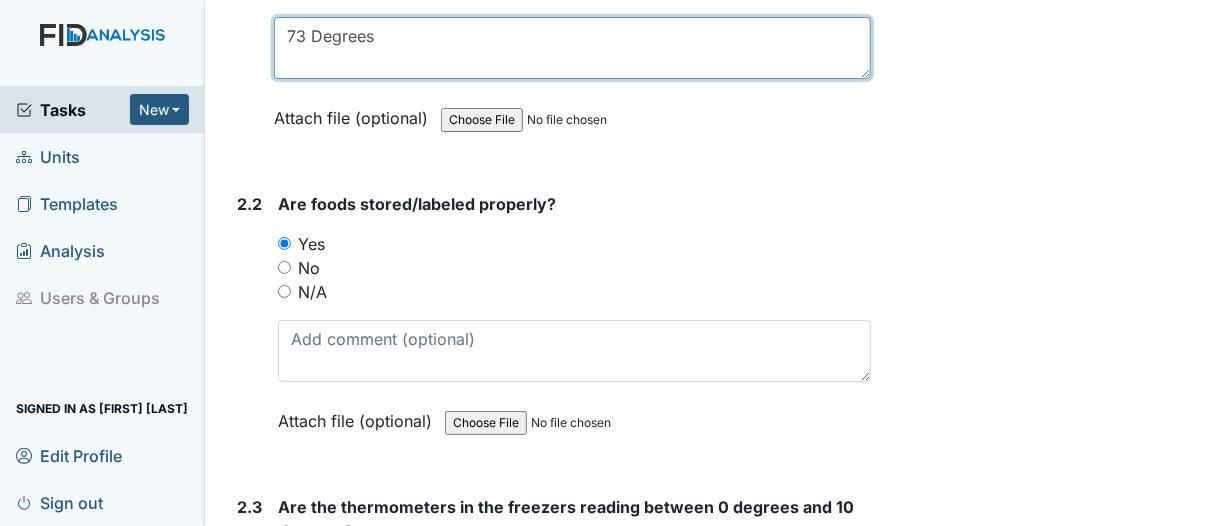 click on "73 Degrees" at bounding box center [572, 48] 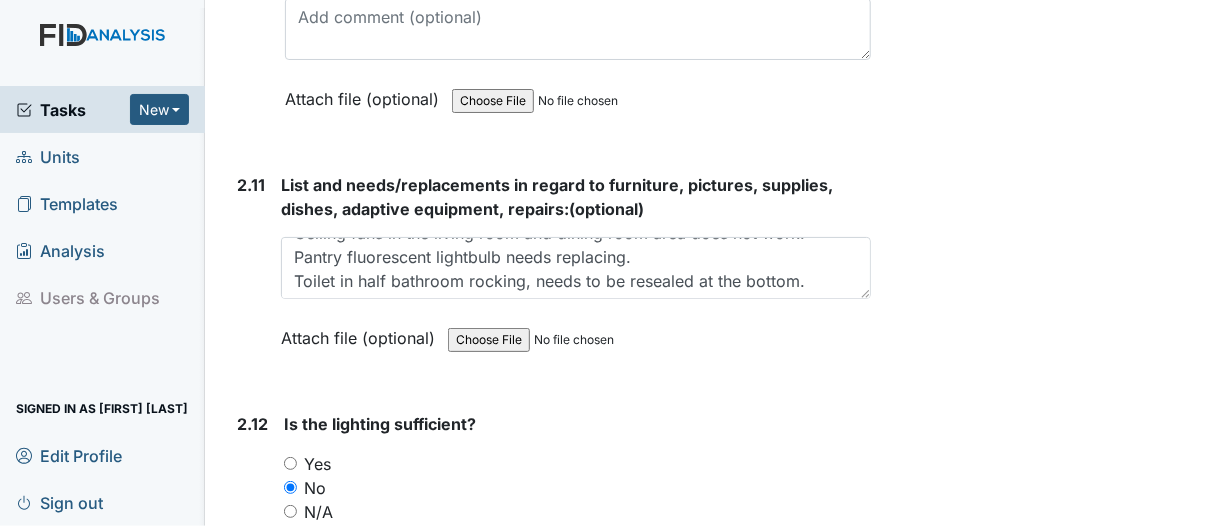 scroll, scrollTop: 5000, scrollLeft: 0, axis: vertical 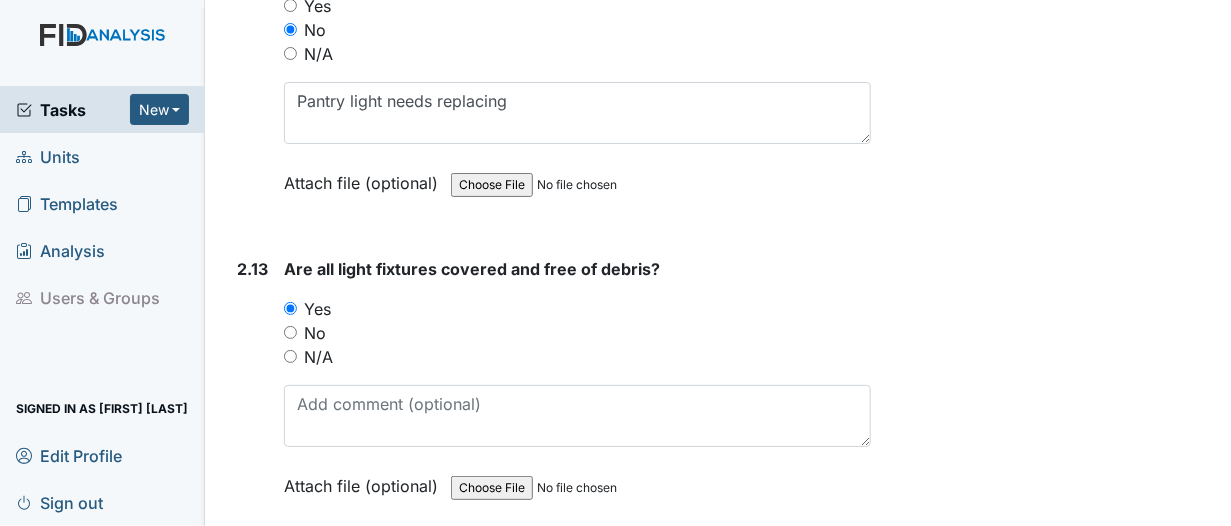 type on "74 Degrees" 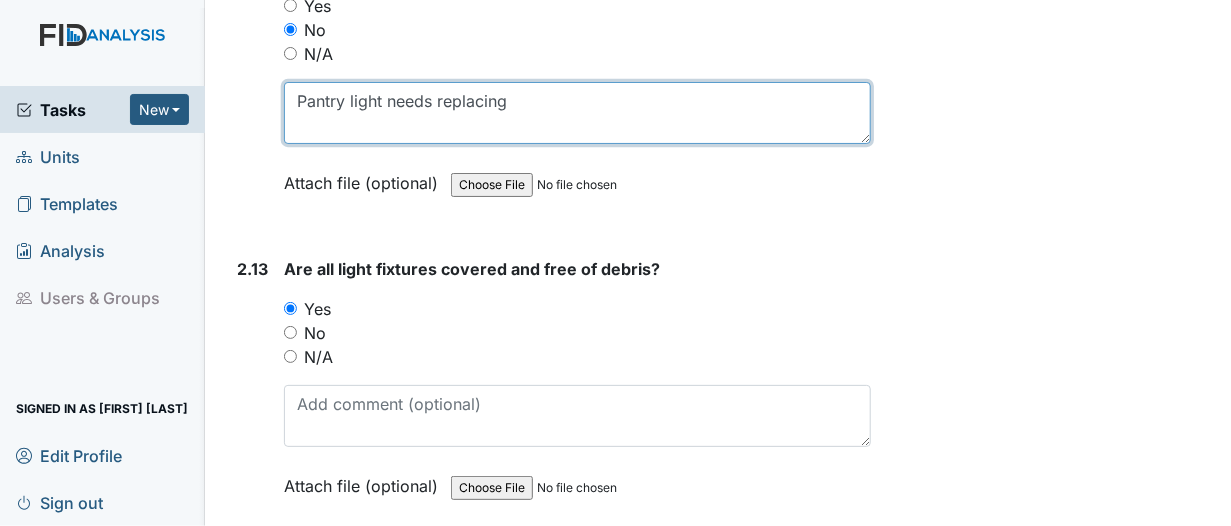 paste on "sealant" 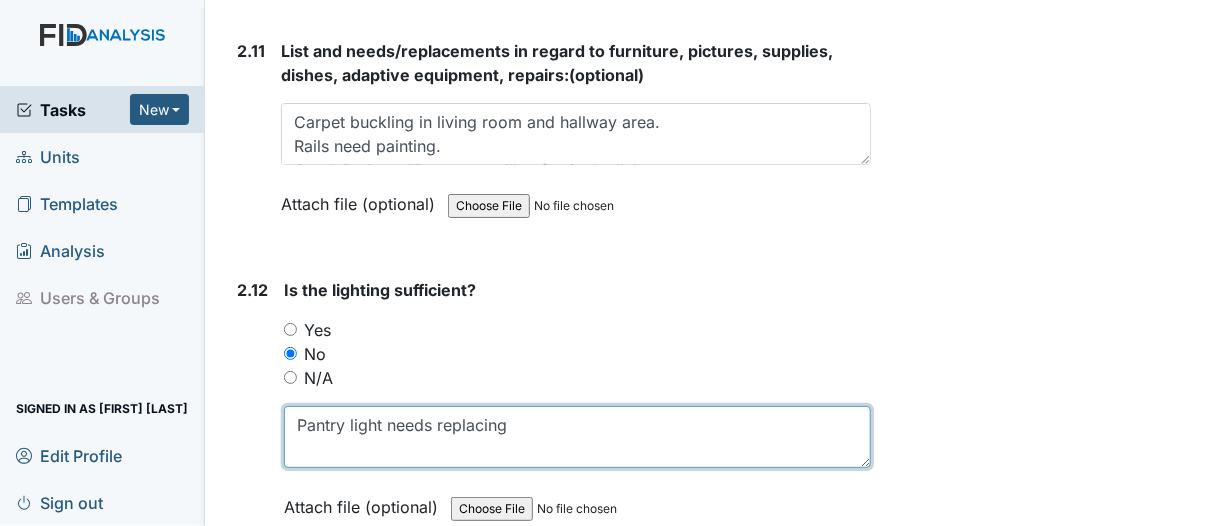 scroll, scrollTop: 5000, scrollLeft: 0, axis: vertical 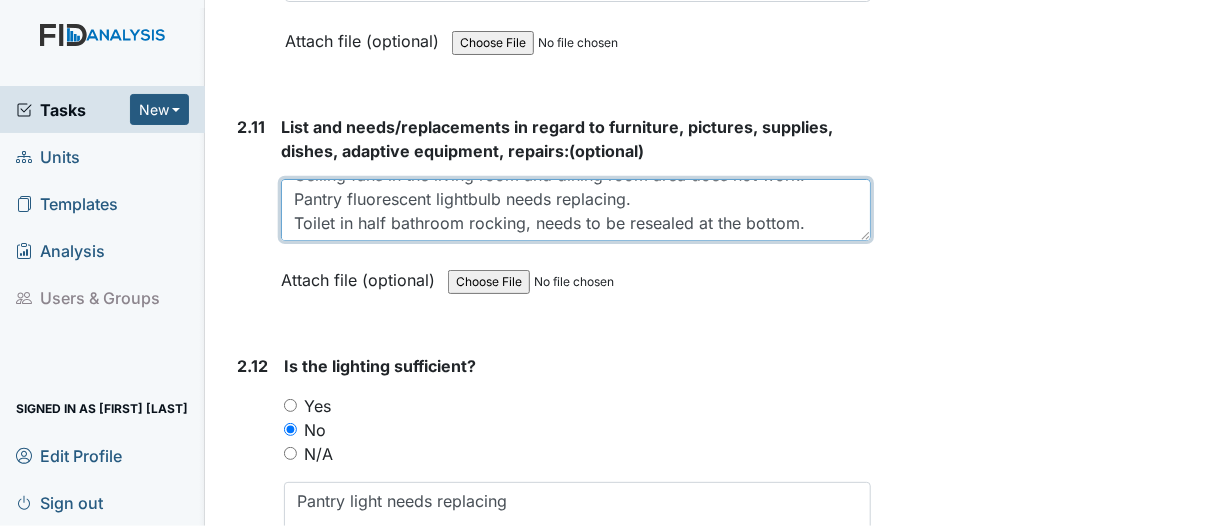 drag, startPoint x: 349, startPoint y: 200, endPoint x: 431, endPoint y: 205, distance: 82.1523 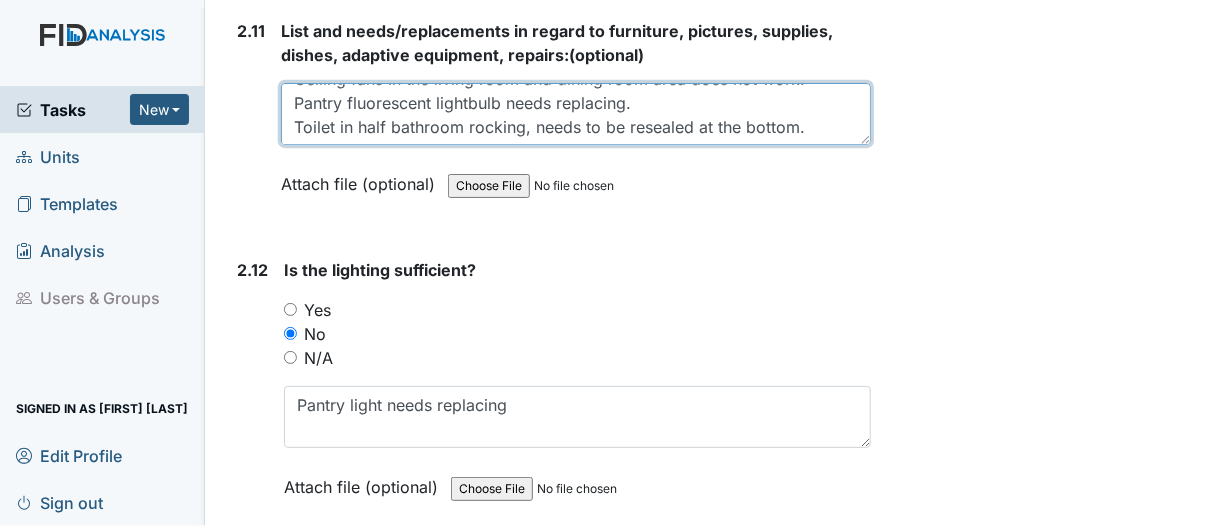 scroll, scrollTop: 5100, scrollLeft: 0, axis: vertical 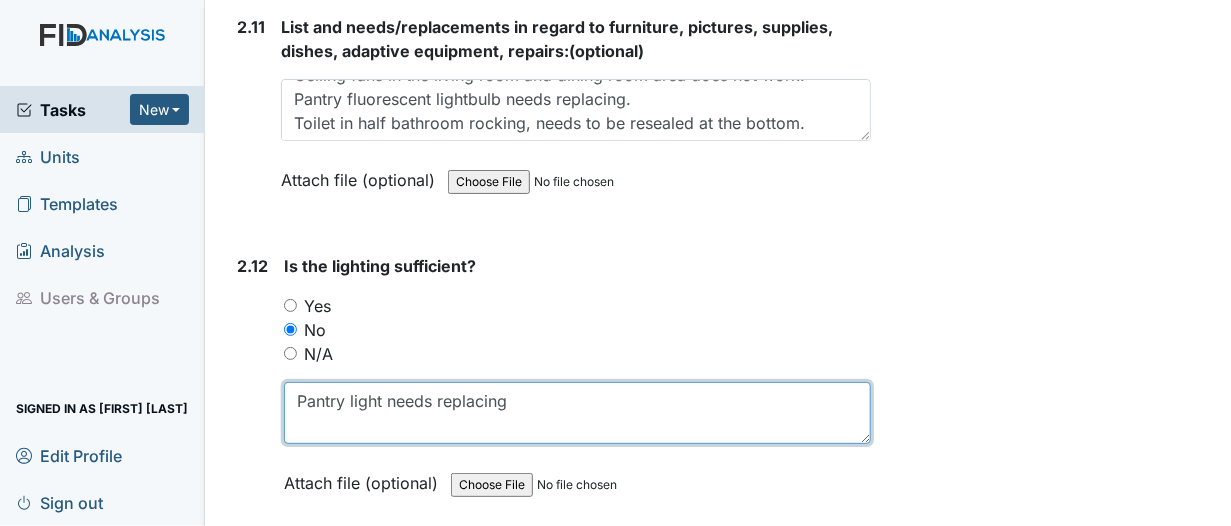 click on "Pantry light needs replacing" at bounding box center (577, 413) 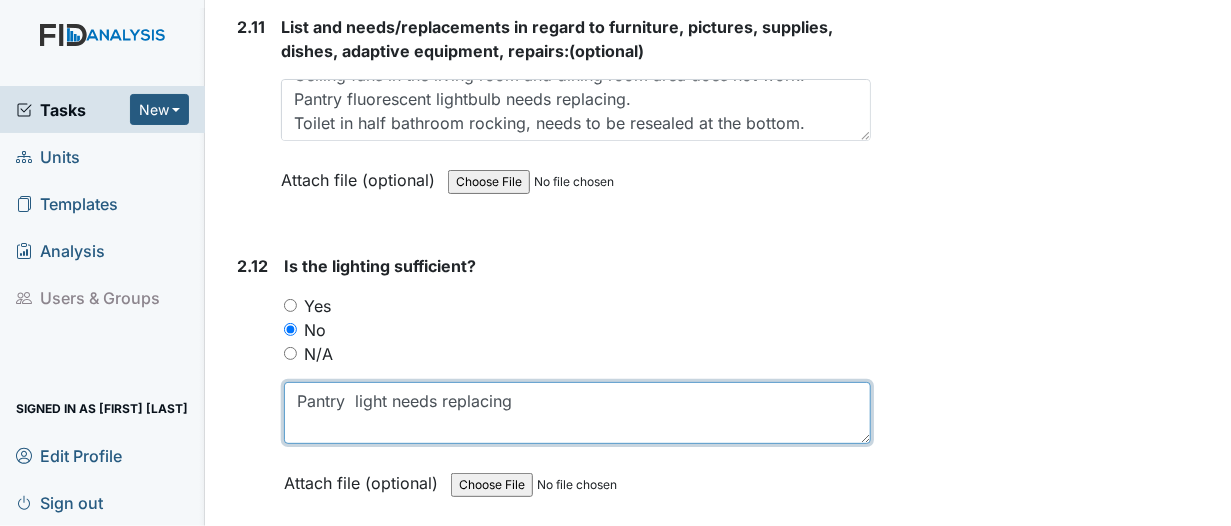 paste on "fluorescent" 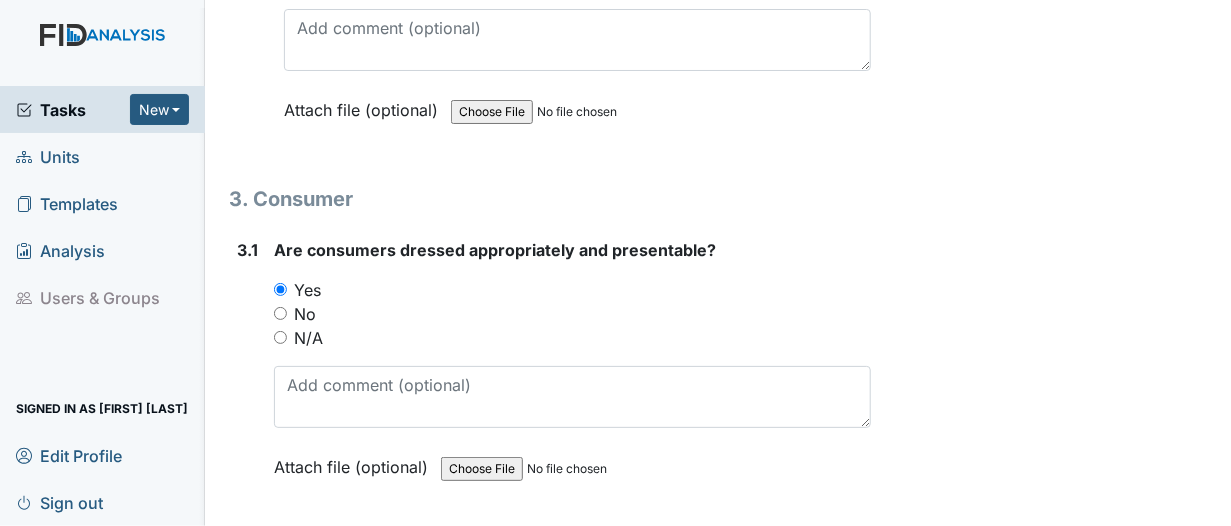 scroll, scrollTop: 7700, scrollLeft: 0, axis: vertical 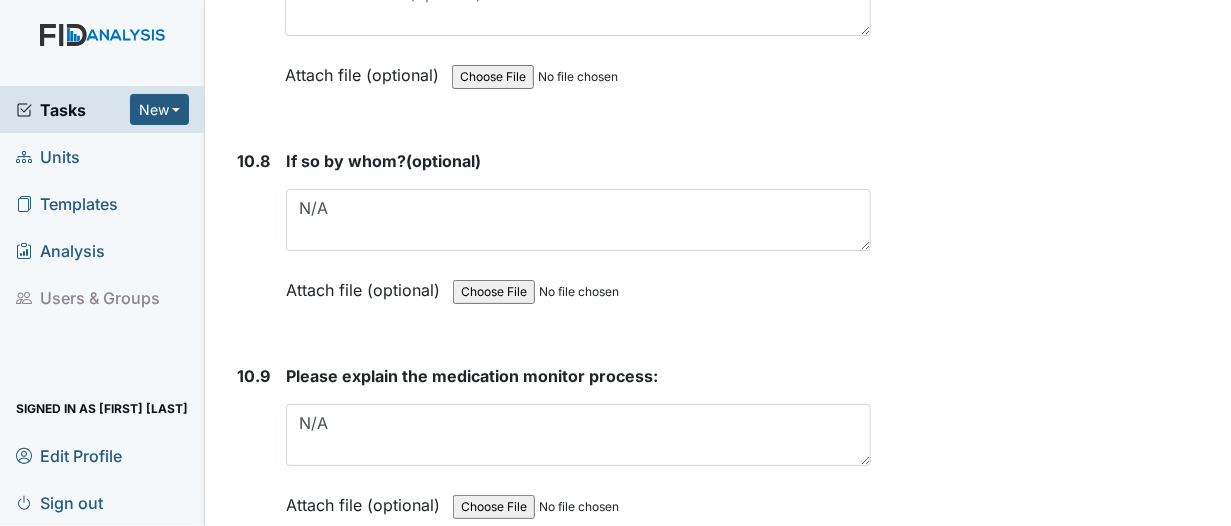 type on "Pantry fluorescent light needs replacing" 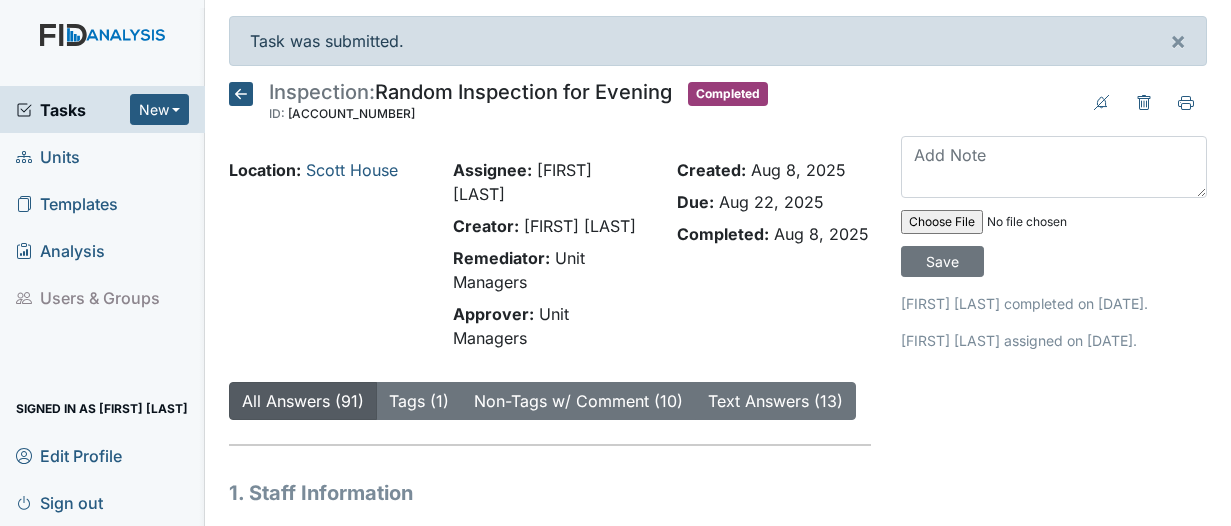 scroll, scrollTop: 0, scrollLeft: 0, axis: both 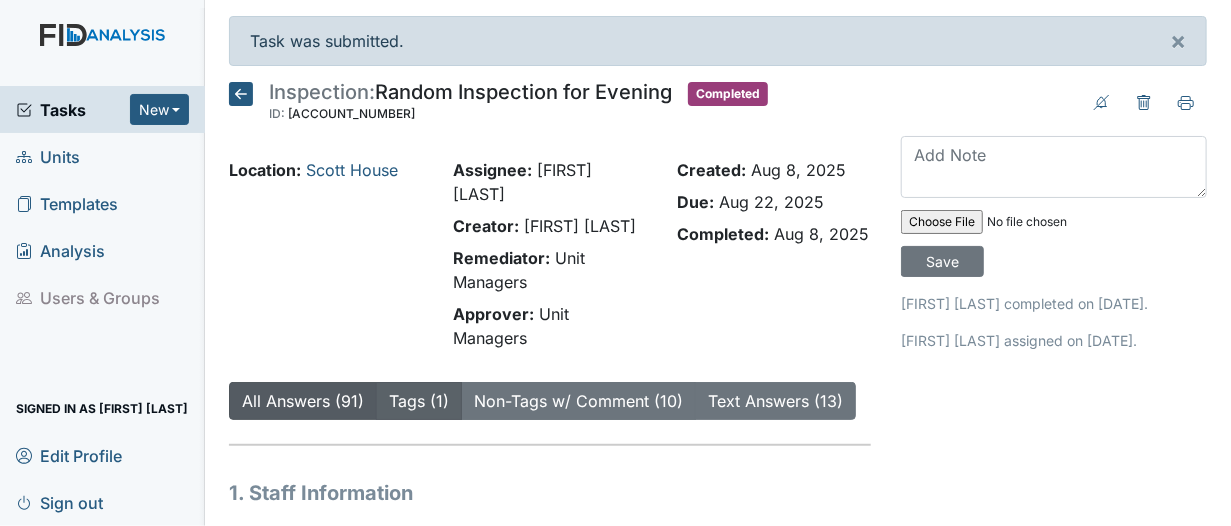 click on "Tags
(1)" at bounding box center (419, 401) 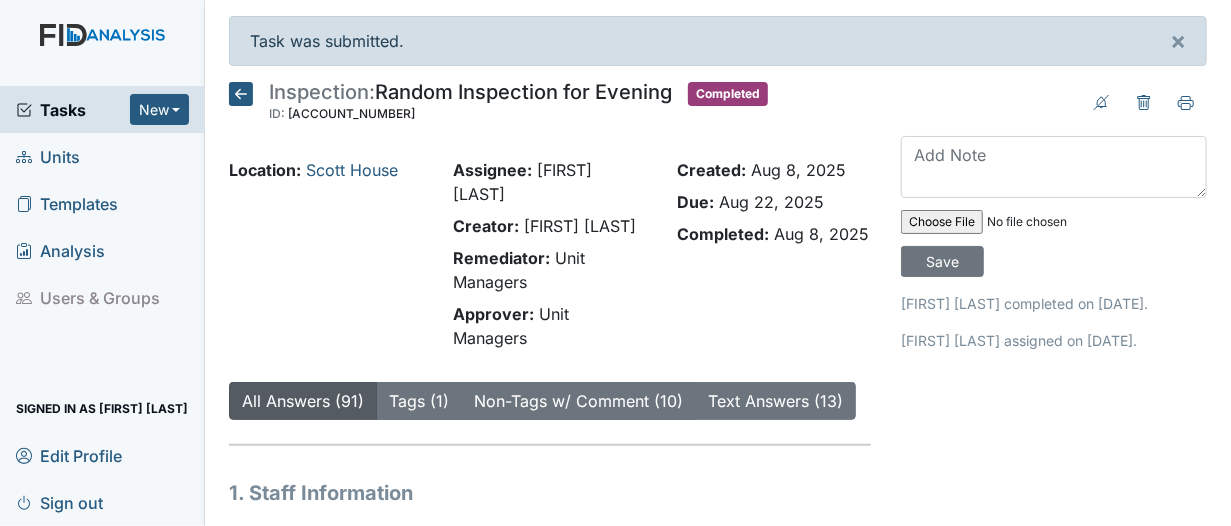 click 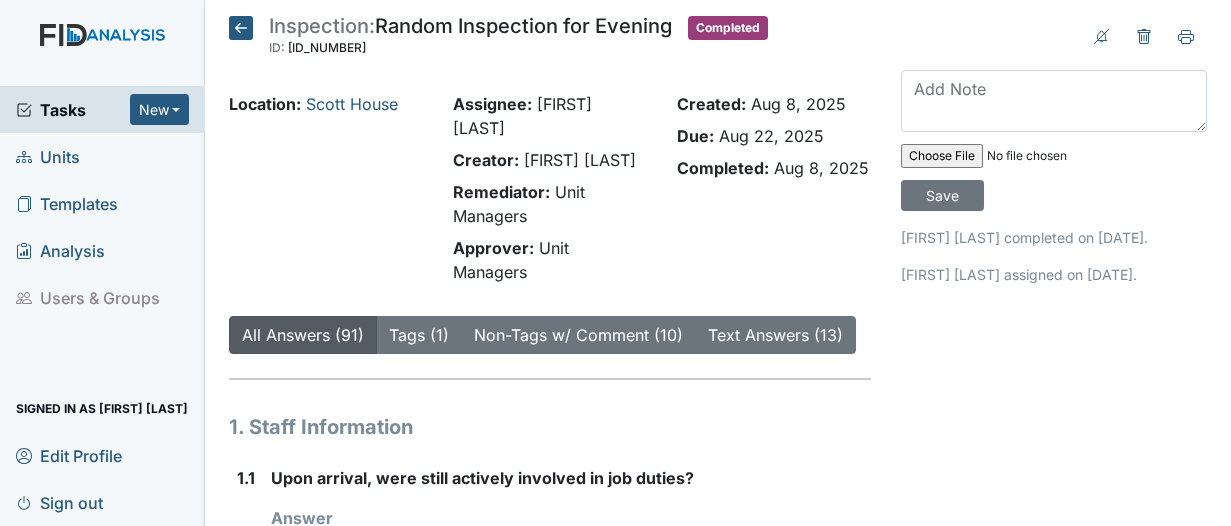 scroll, scrollTop: 0, scrollLeft: 0, axis: both 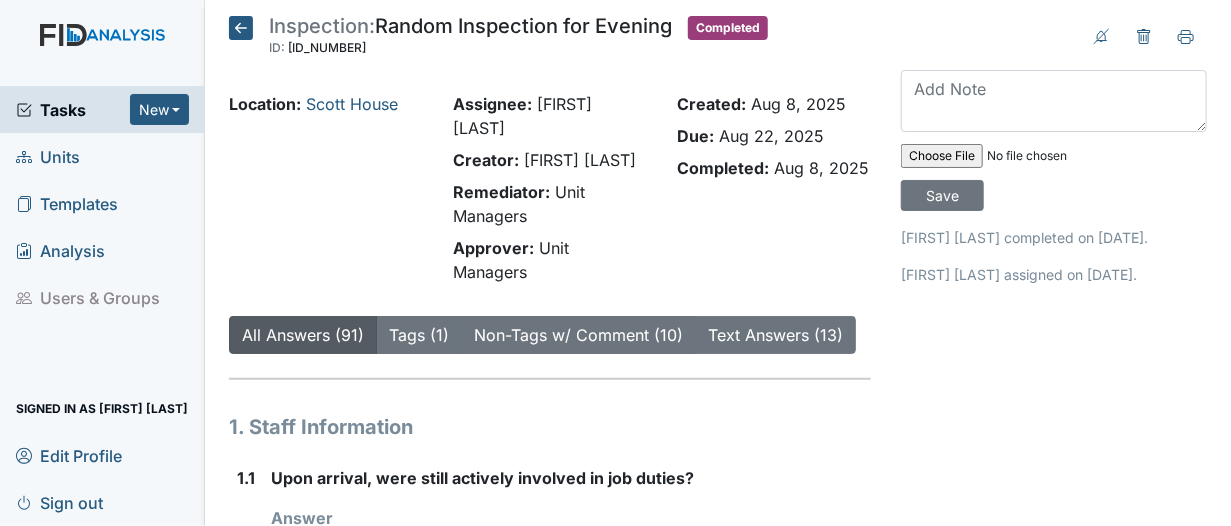 click 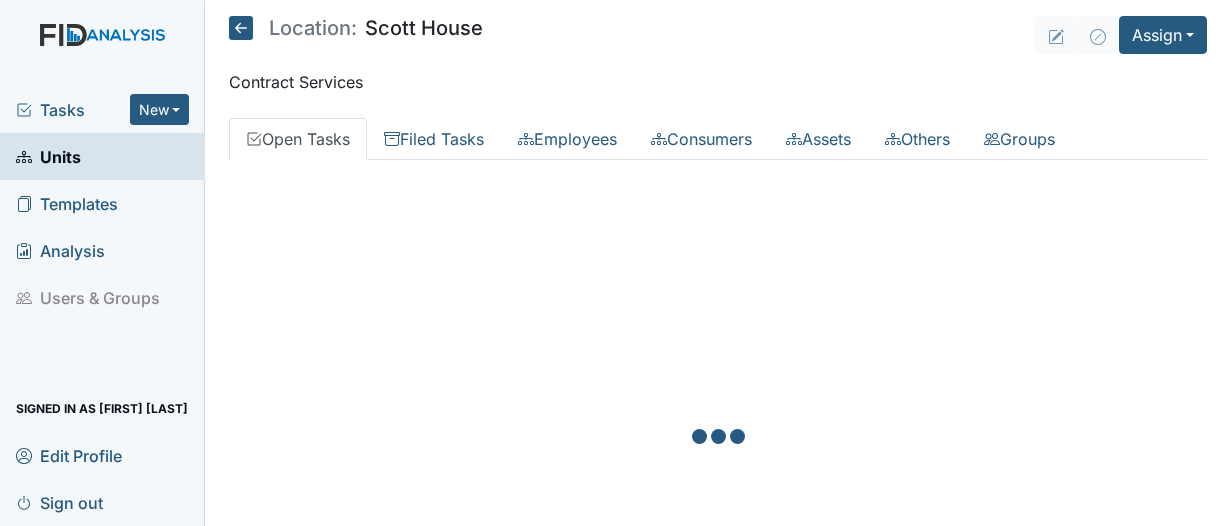 scroll, scrollTop: 0, scrollLeft: 0, axis: both 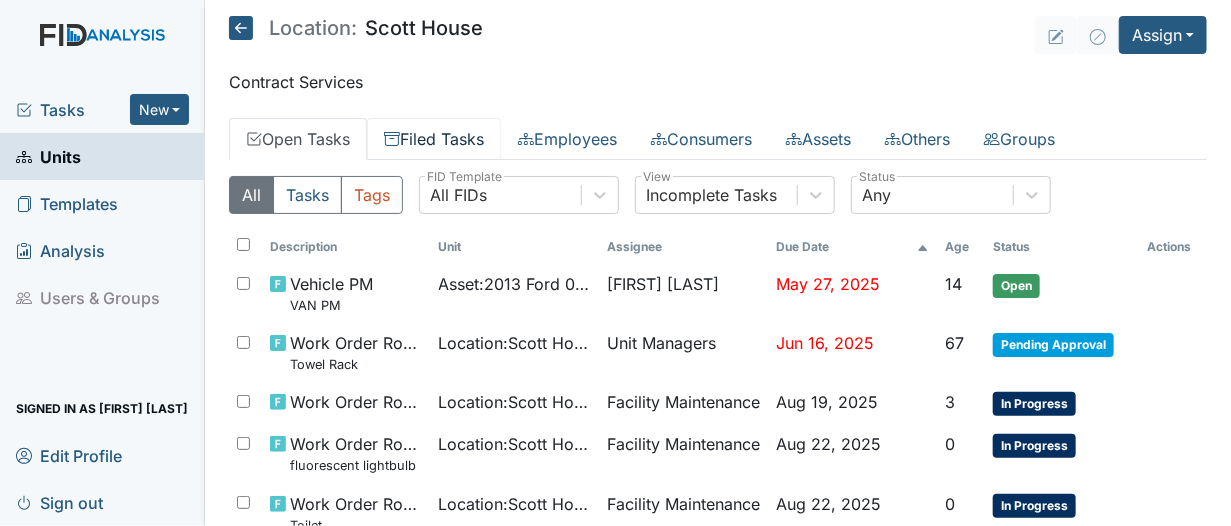 click on "Filed Tasks" at bounding box center (434, 139) 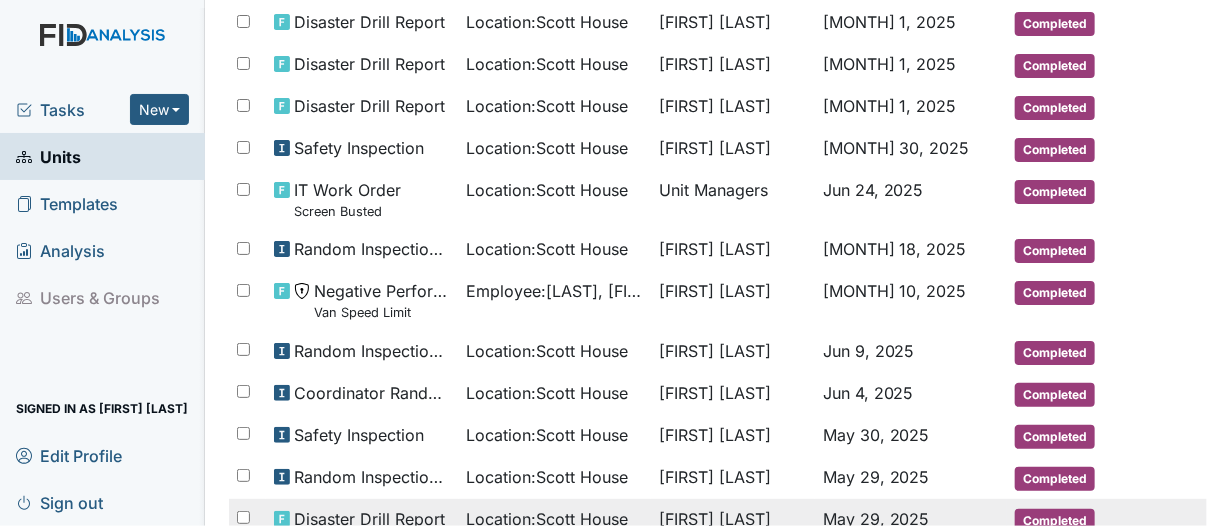 scroll, scrollTop: 1263, scrollLeft: 0, axis: vertical 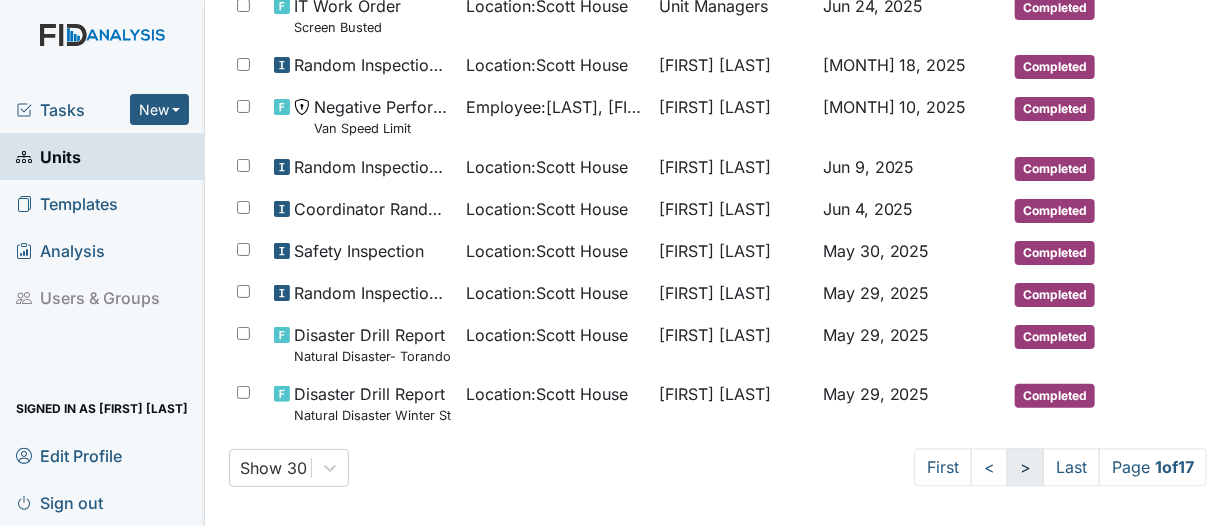 drag, startPoint x: 1003, startPoint y: 459, endPoint x: 993, endPoint y: 455, distance: 10.770329 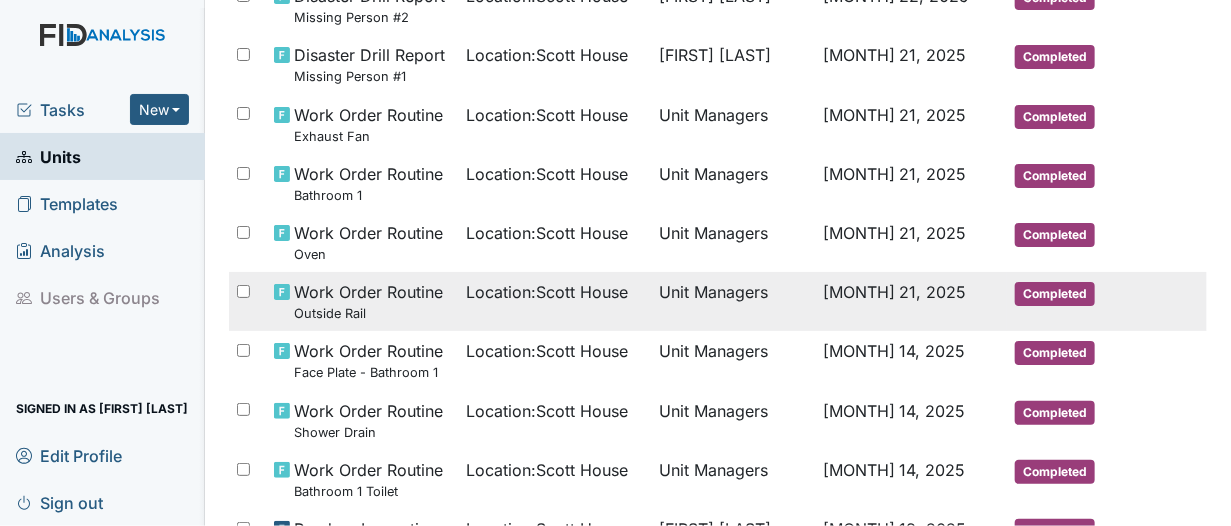 scroll, scrollTop: 1455, scrollLeft: 0, axis: vertical 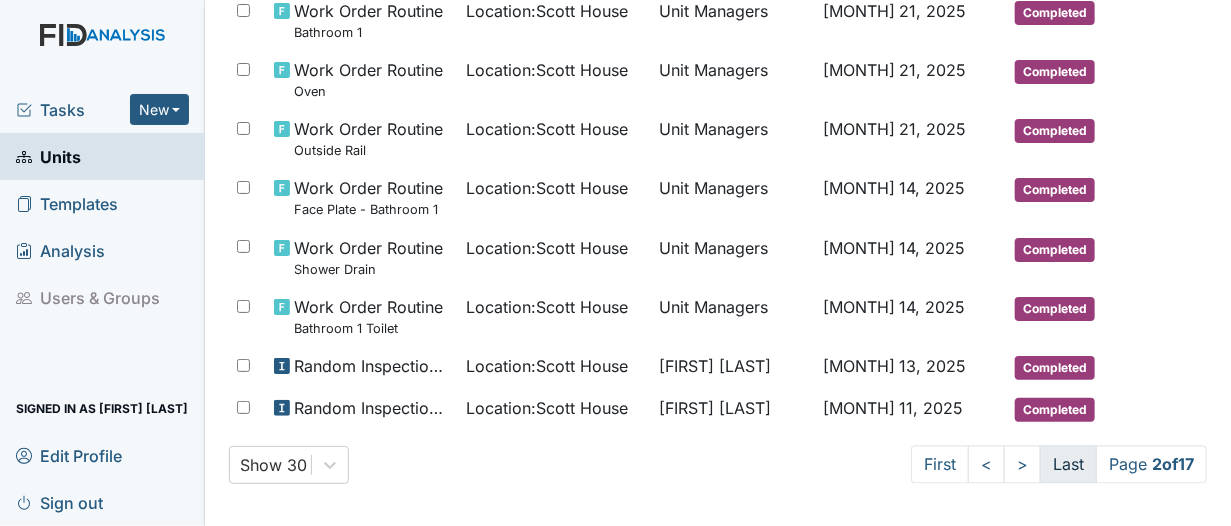 click on "Last" at bounding box center (1068, 465) 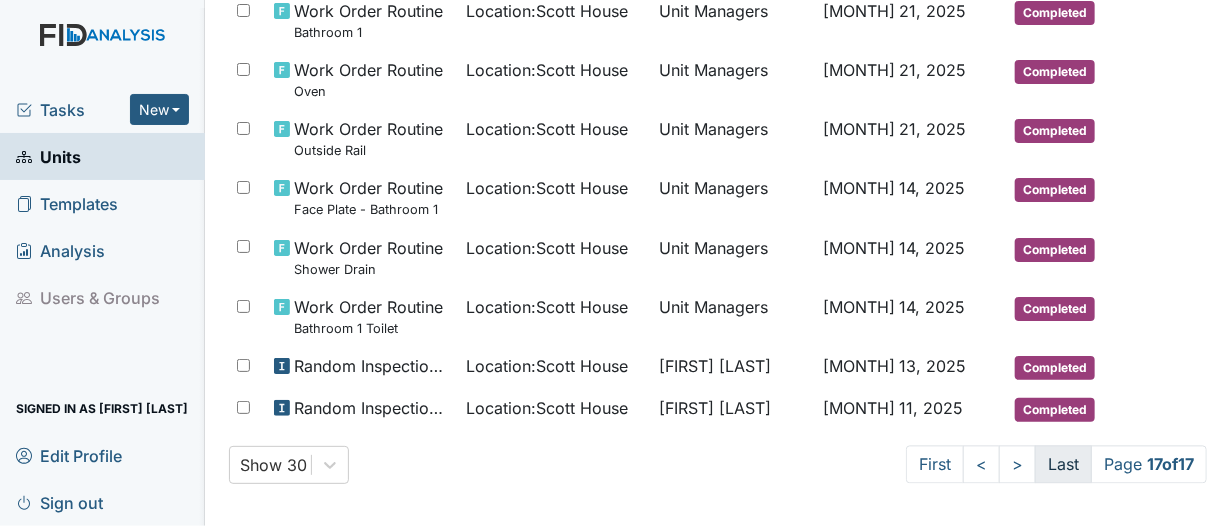 scroll, scrollTop: 46, scrollLeft: 0, axis: vertical 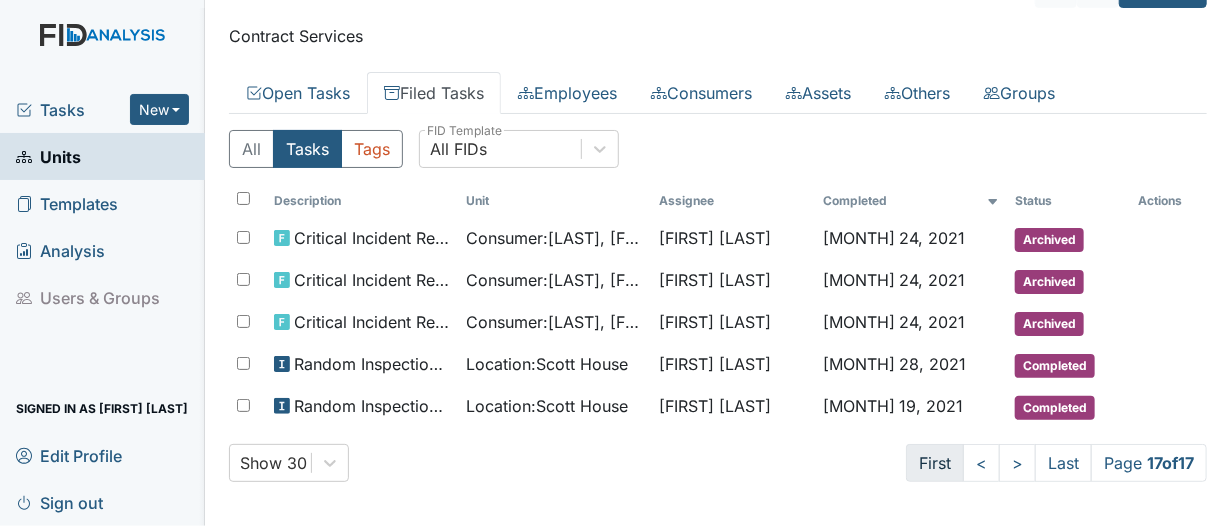 click on "First" at bounding box center (935, 463) 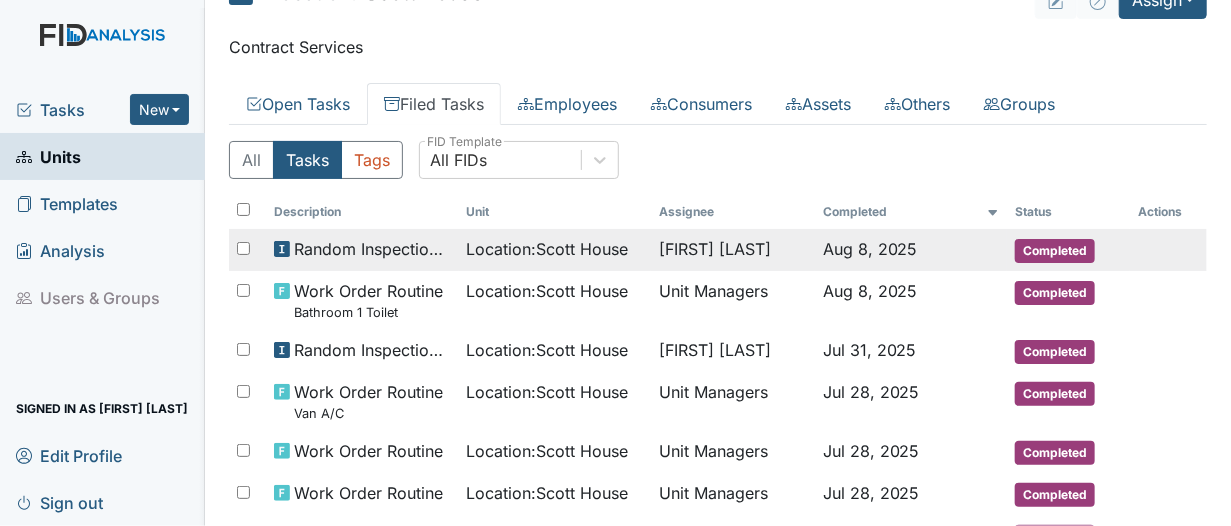 scroll, scrollTop: 0, scrollLeft: 0, axis: both 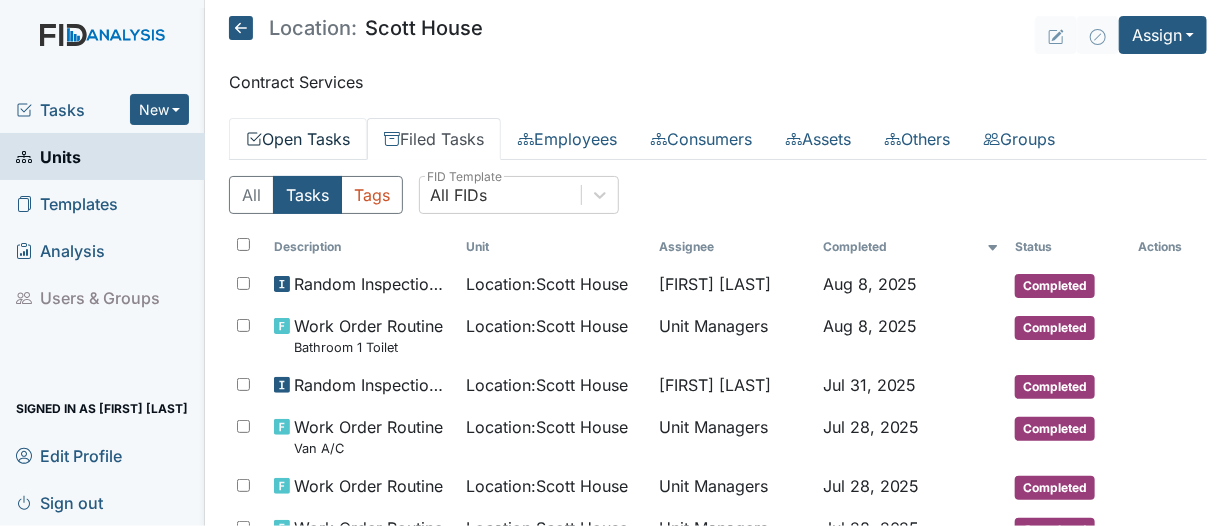 click on "Open Tasks" at bounding box center (298, 139) 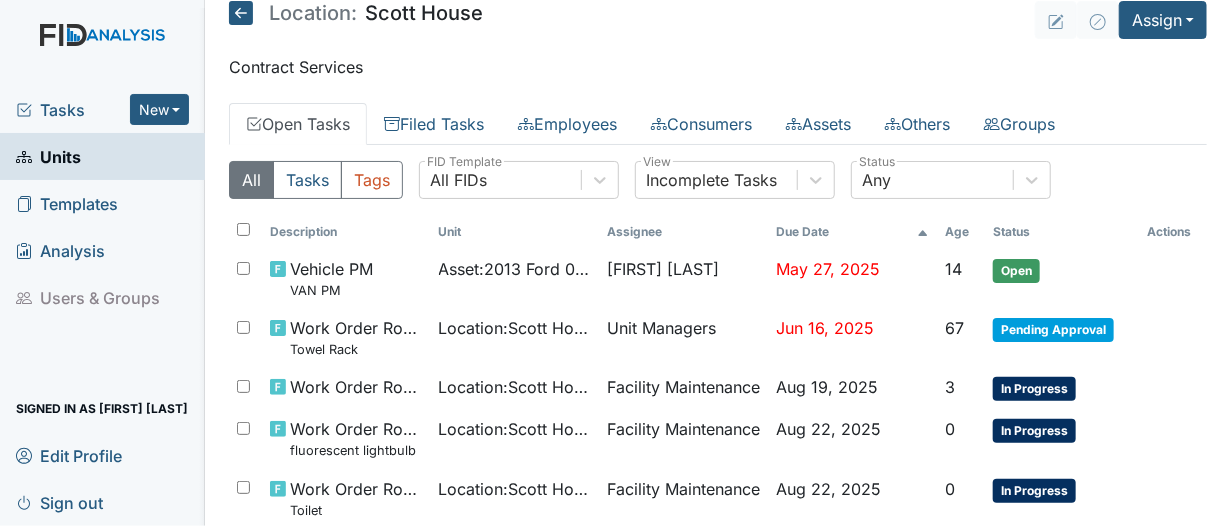 scroll, scrollTop: 0, scrollLeft: 0, axis: both 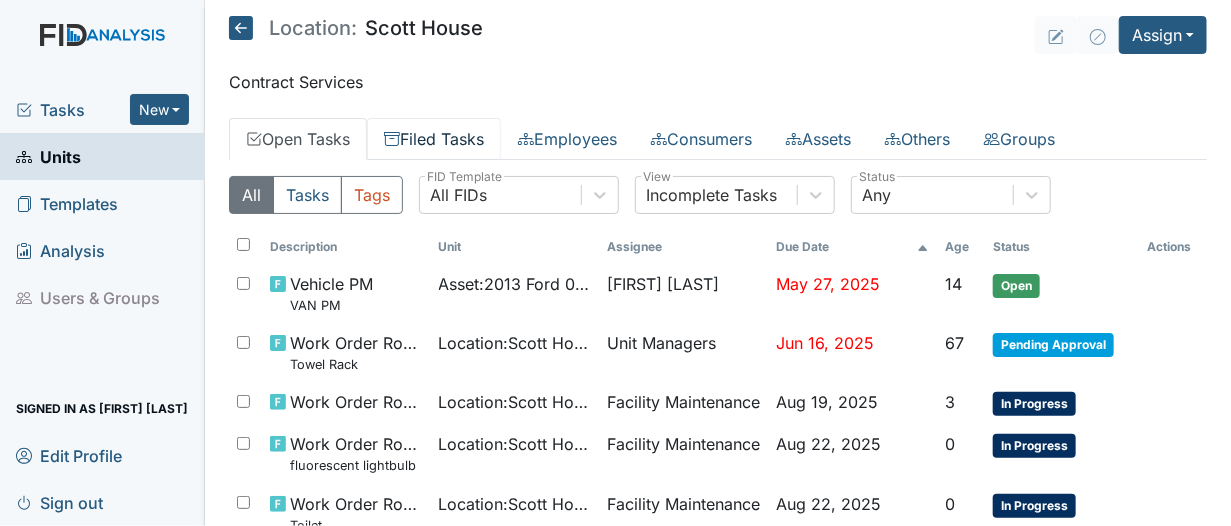 click on "Filed Tasks" at bounding box center (434, 139) 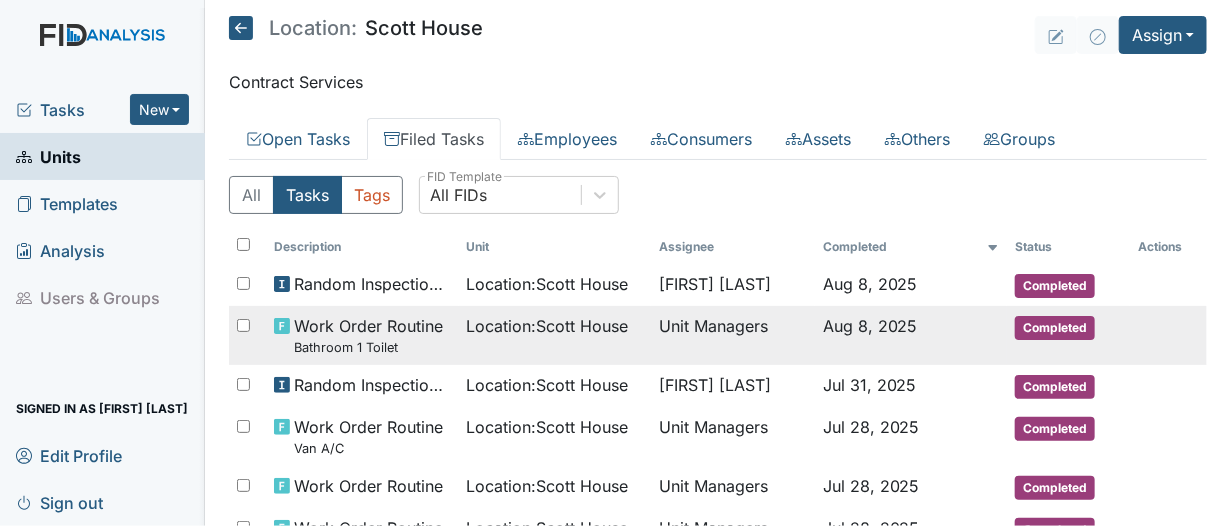 click on "Work Order Routine Bathroom 1 Toilet" at bounding box center (368, 335) 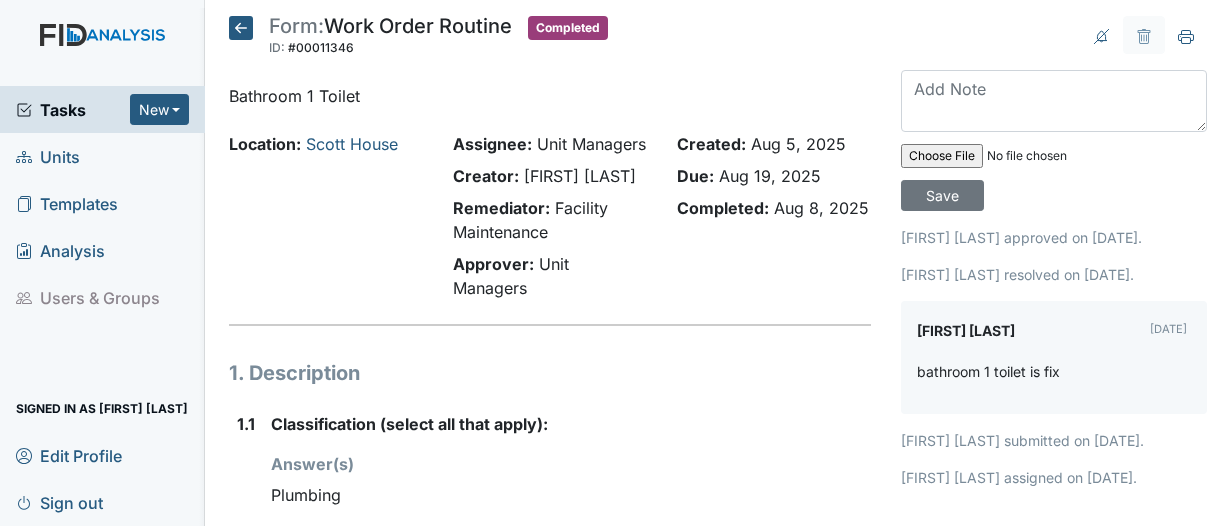 scroll, scrollTop: 0, scrollLeft: 0, axis: both 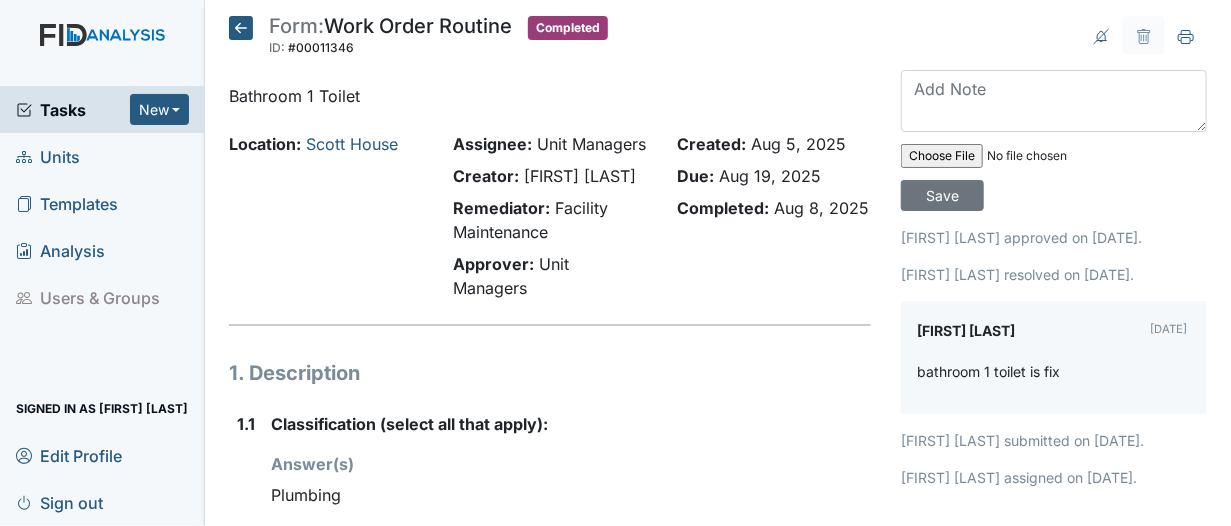 click 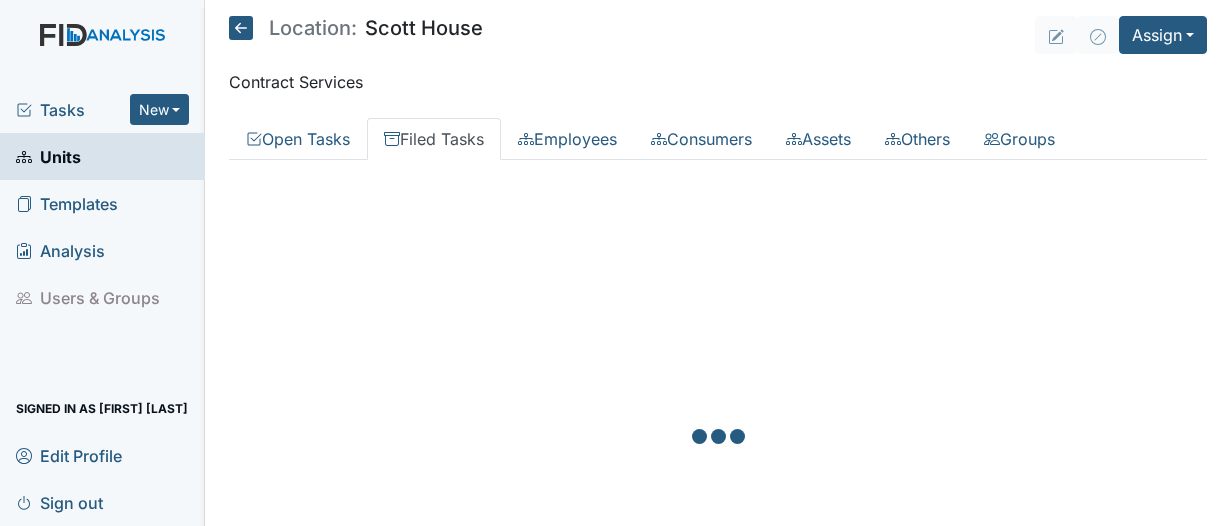 scroll, scrollTop: 0, scrollLeft: 0, axis: both 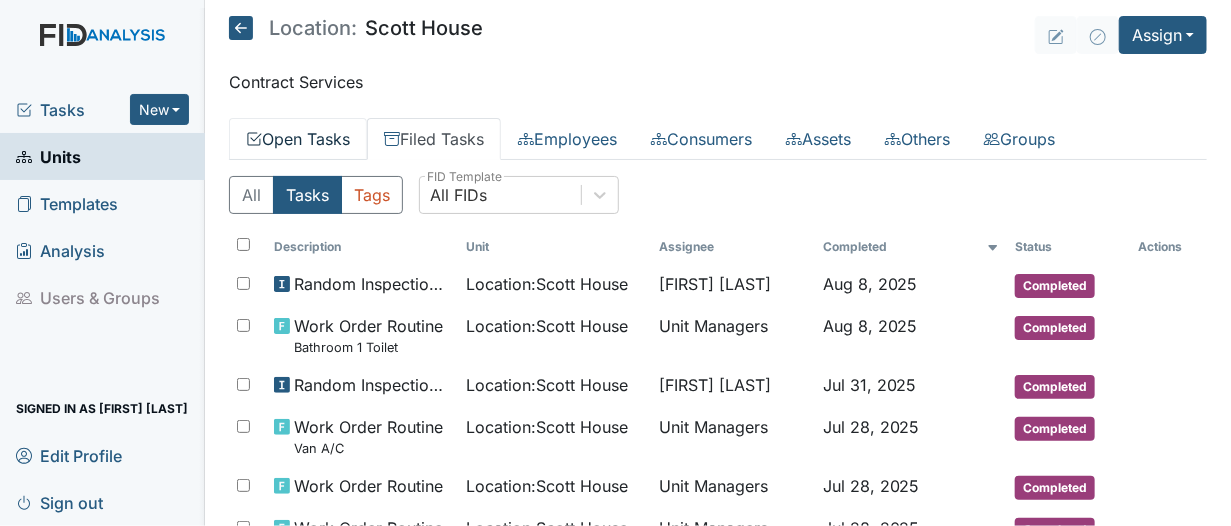 click on "Open Tasks" at bounding box center (298, 139) 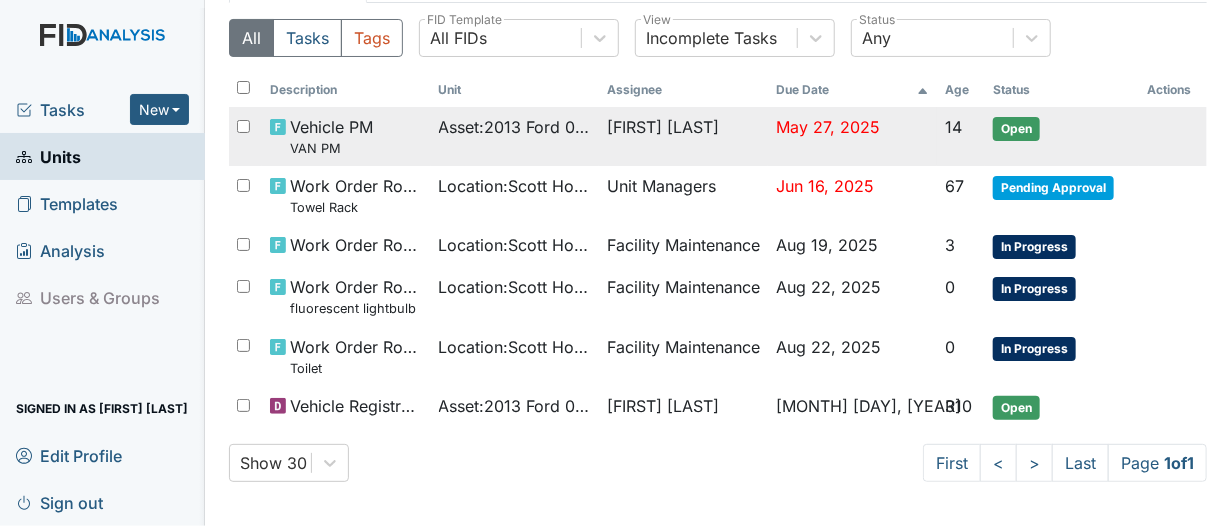 scroll, scrollTop: 158, scrollLeft: 0, axis: vertical 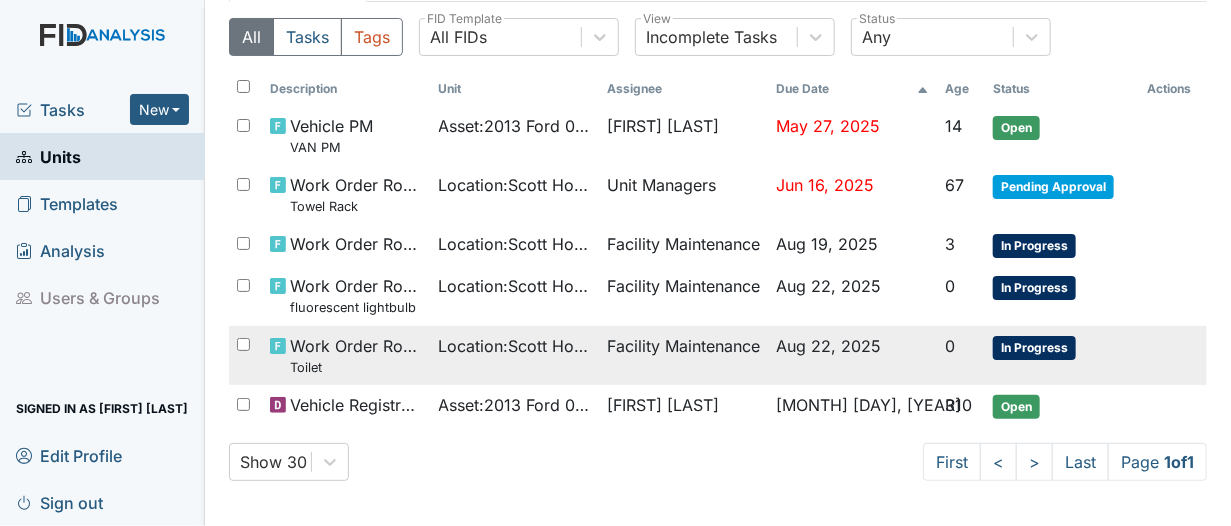 click on "Work Order Routine Toilet" at bounding box center [356, 355] 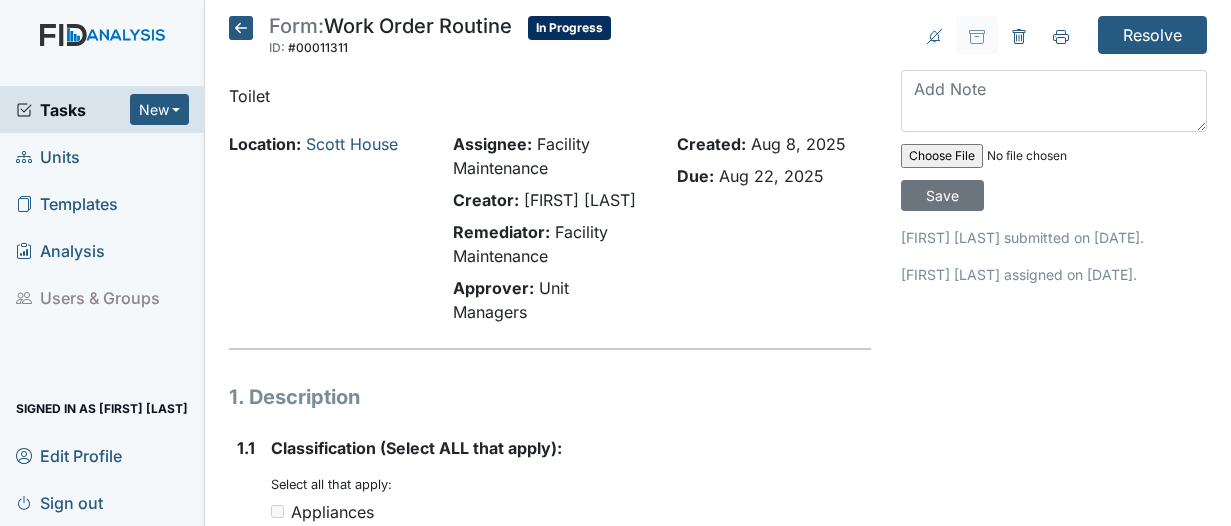 scroll, scrollTop: 0, scrollLeft: 0, axis: both 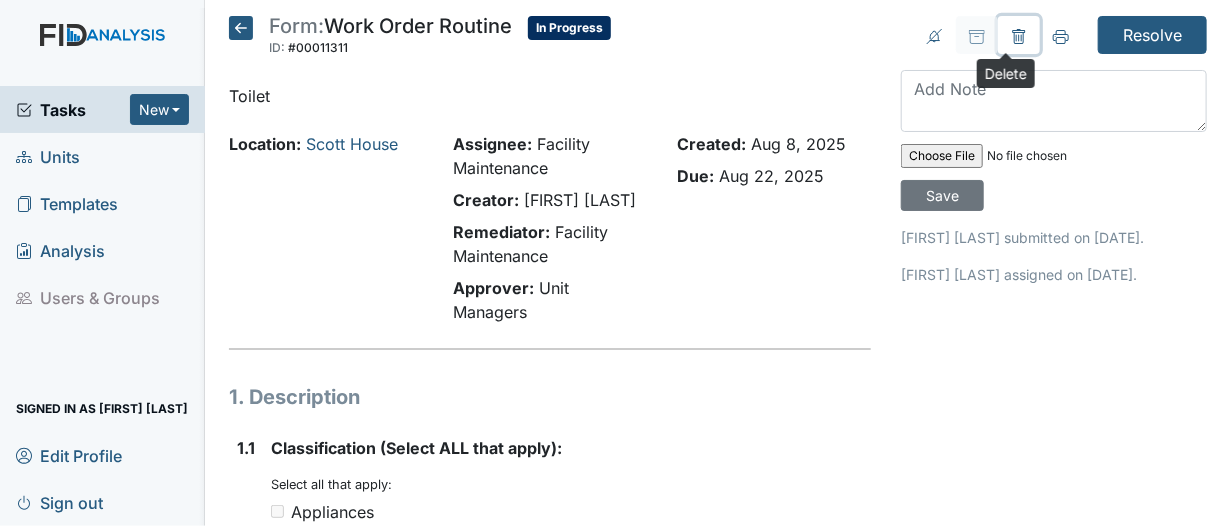 click 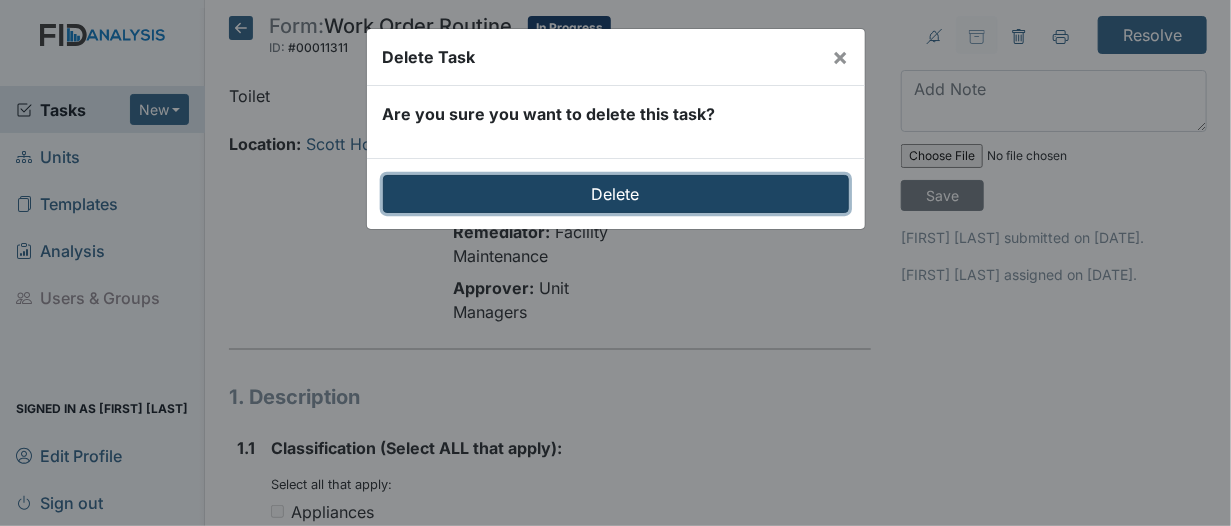 click on "Delete" at bounding box center [616, 194] 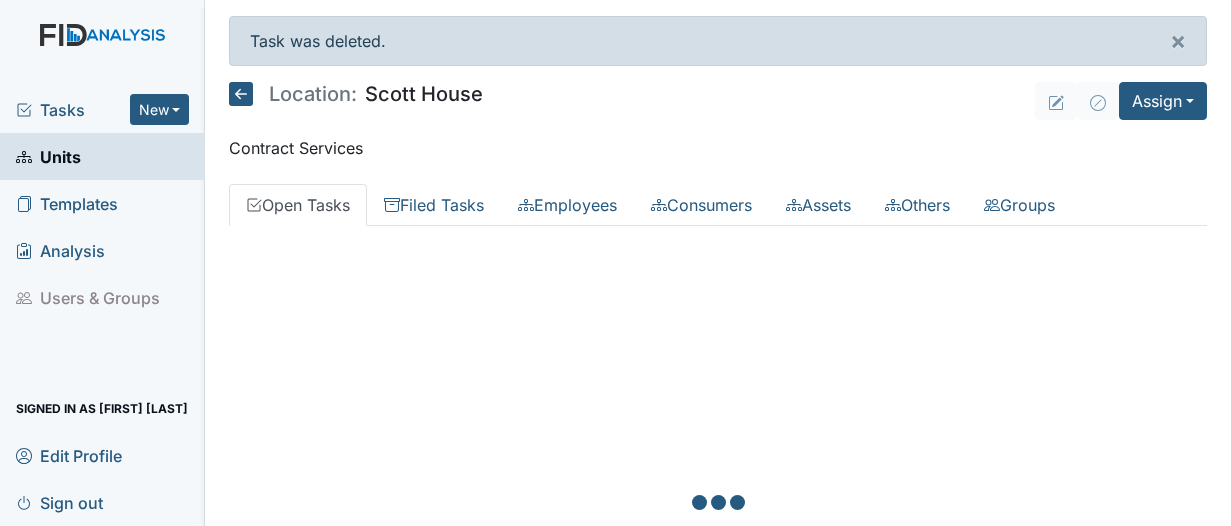 scroll, scrollTop: 0, scrollLeft: 0, axis: both 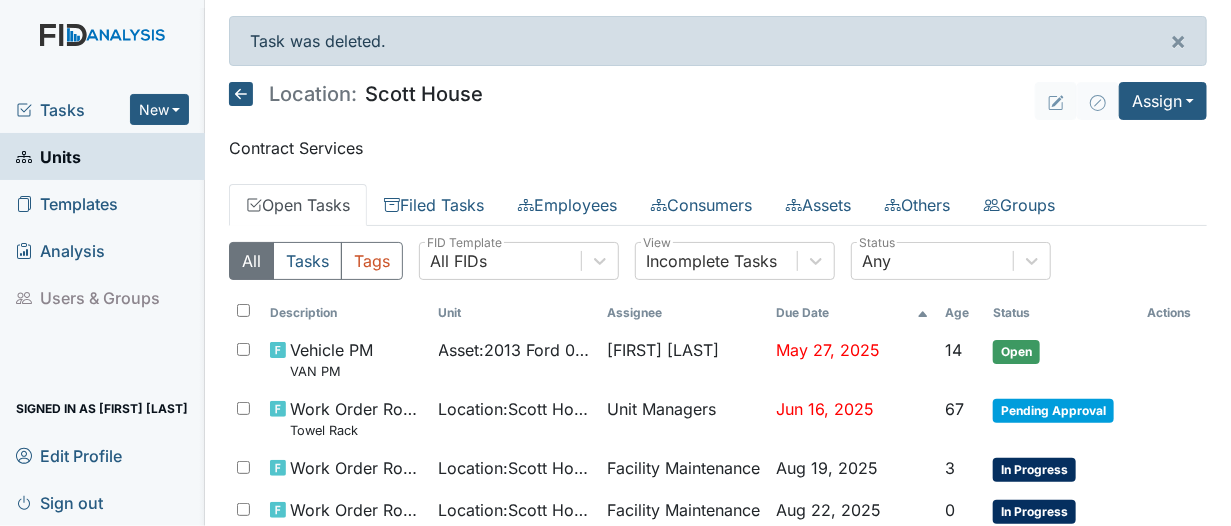 click on "Tasks" at bounding box center [73, 110] 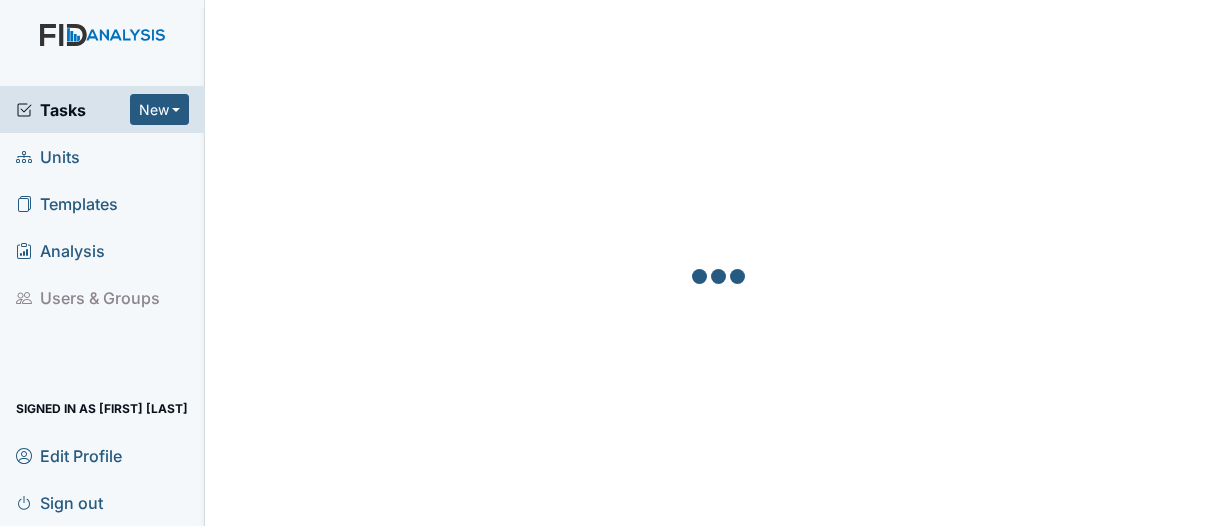 scroll, scrollTop: 0, scrollLeft: 0, axis: both 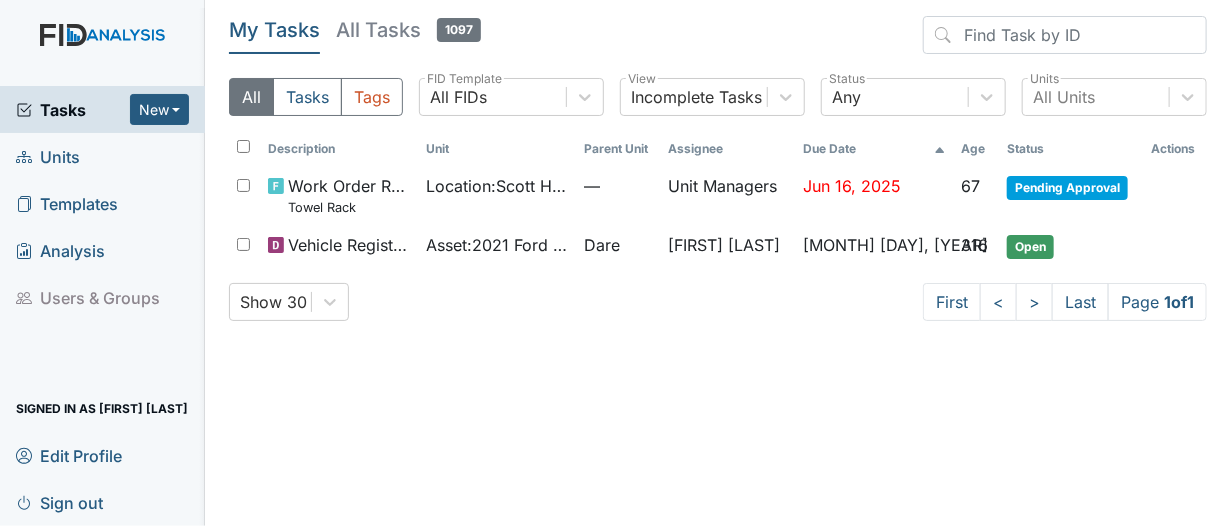 click on "All Tasks   1097" at bounding box center [408, 30] 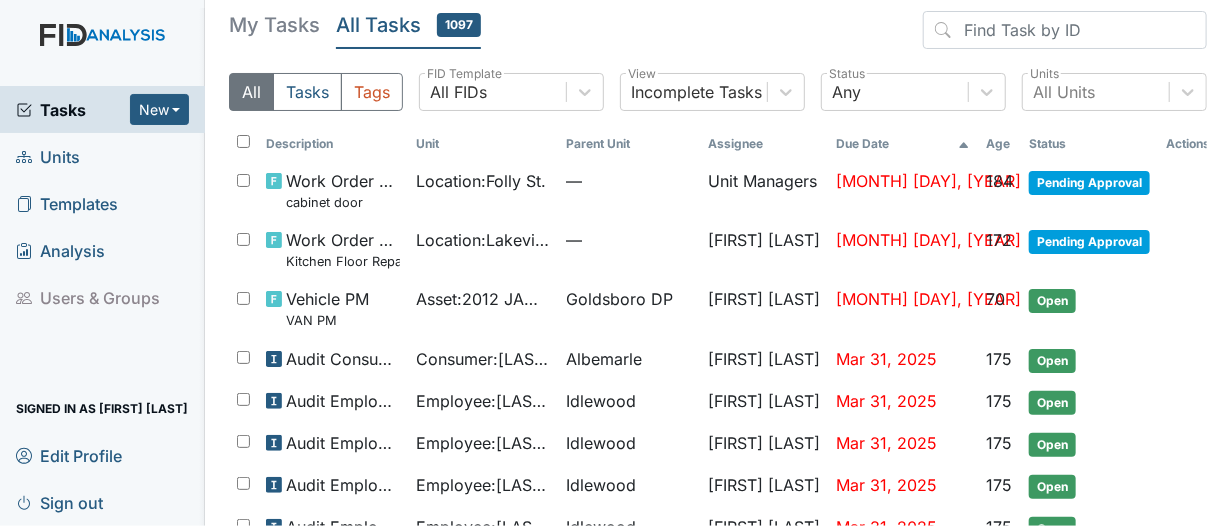 scroll, scrollTop: 0, scrollLeft: 0, axis: both 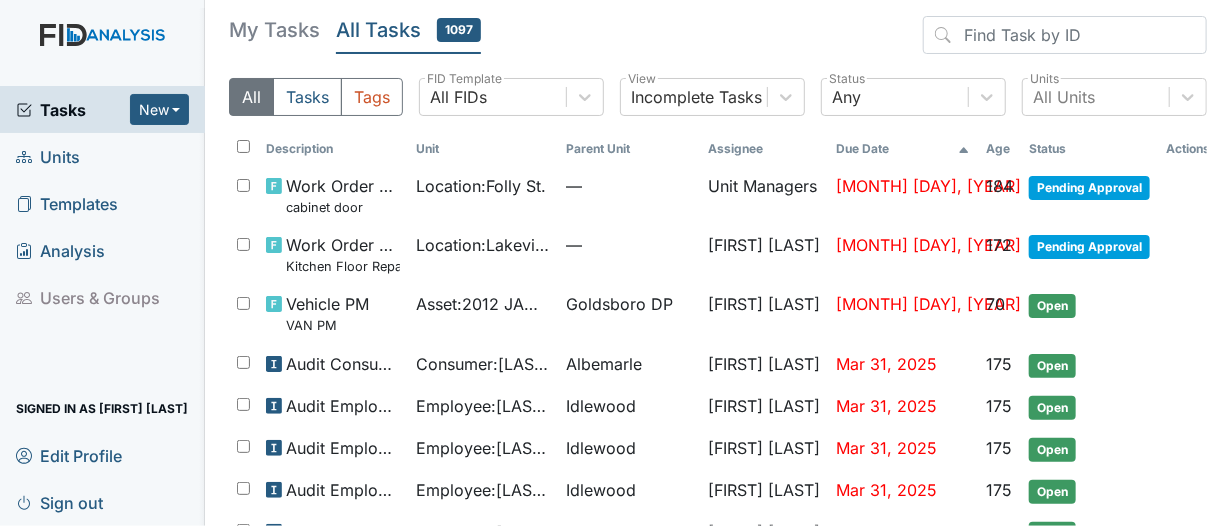 click on "My Tasks" at bounding box center [274, 30] 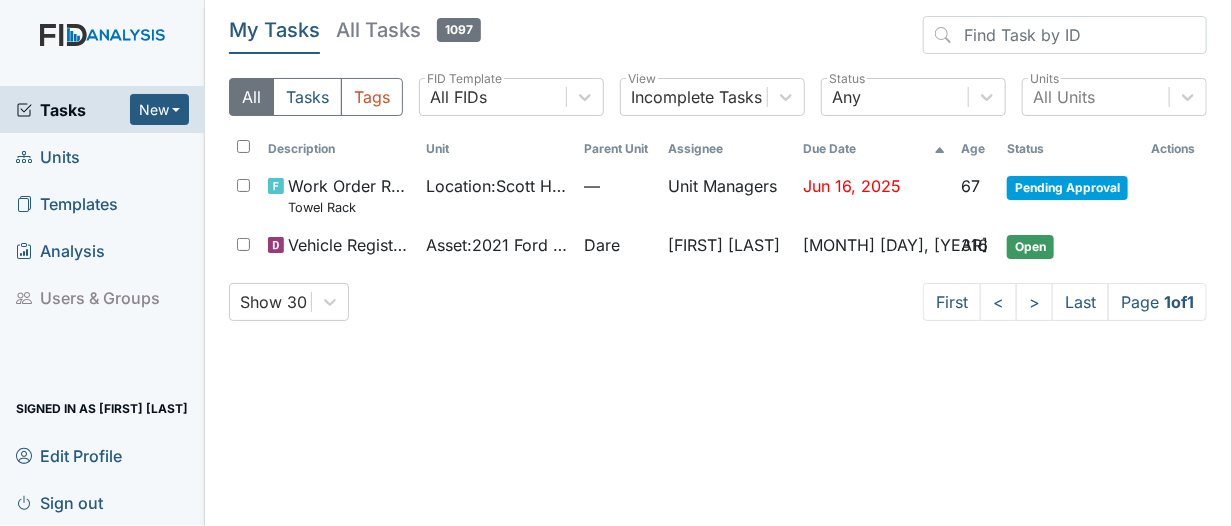 click on "Units" at bounding box center [48, 156] 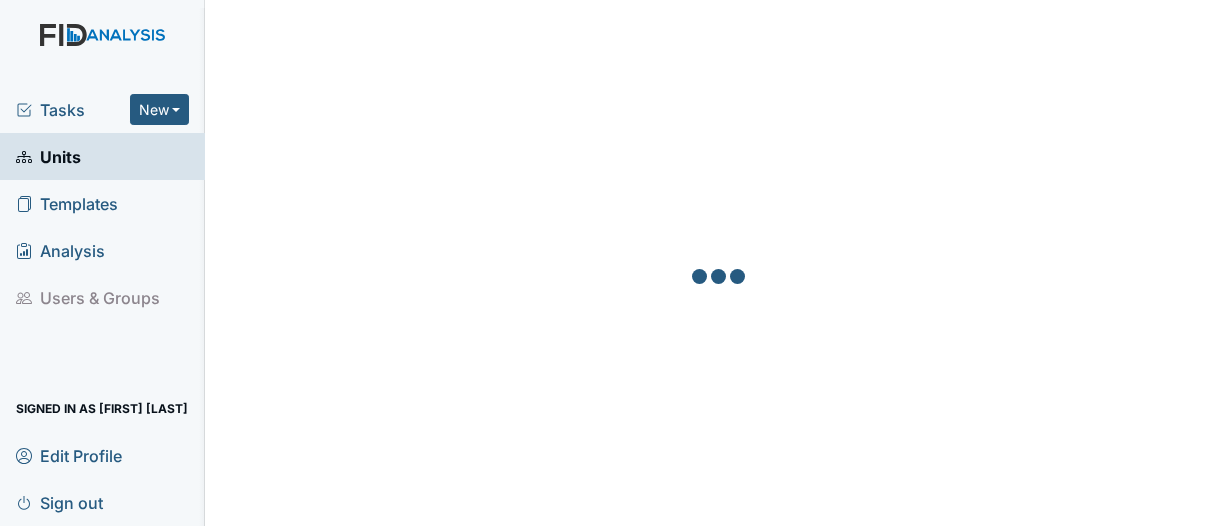 scroll, scrollTop: 0, scrollLeft: 0, axis: both 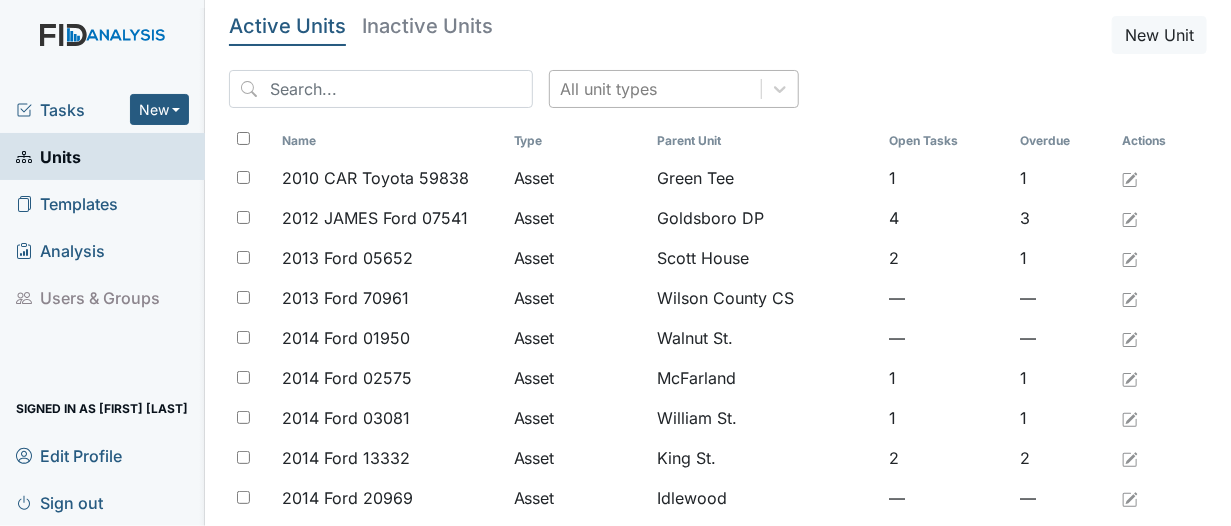 click on "All unit types" at bounding box center (608, 89) 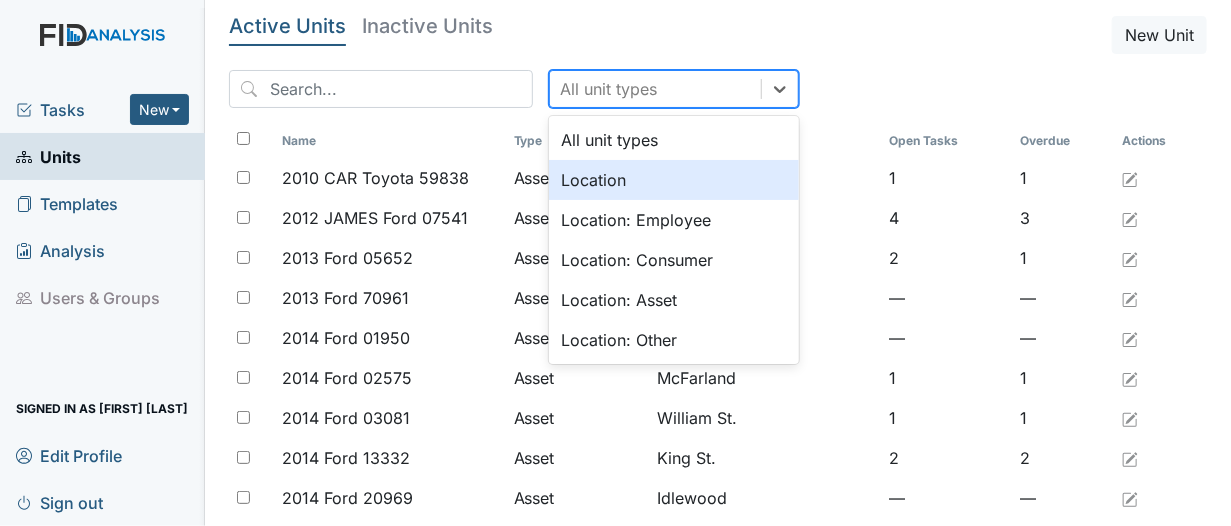 click on "Location" at bounding box center (674, 180) 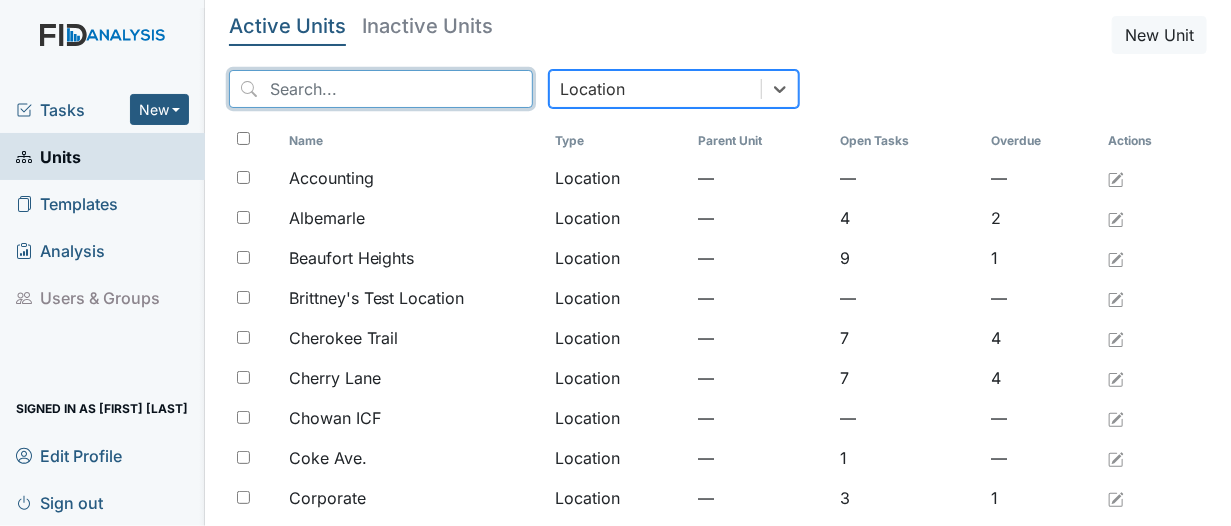 click at bounding box center (381, 89) 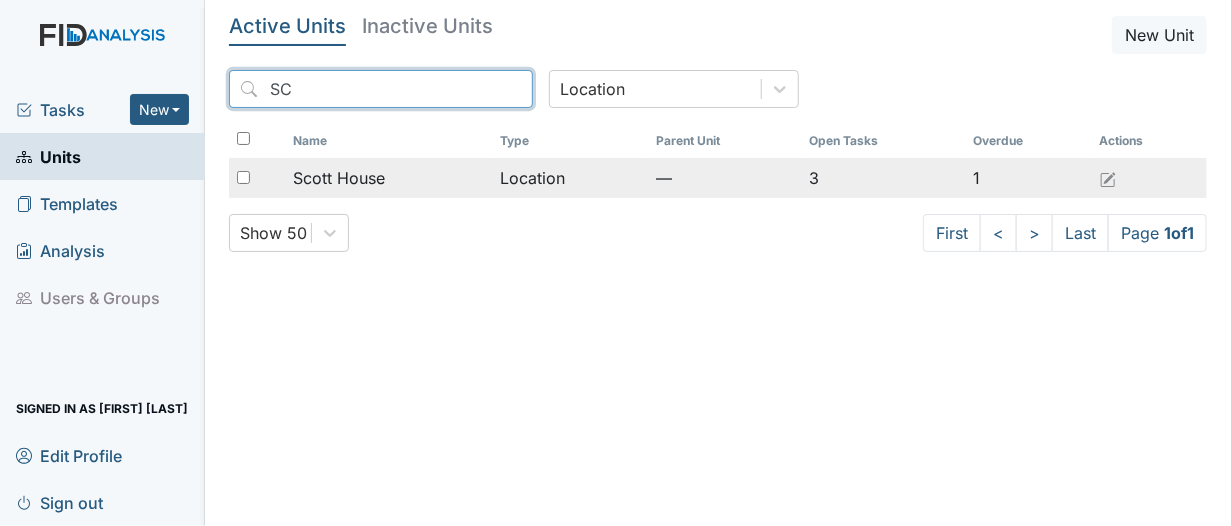 type on "SC" 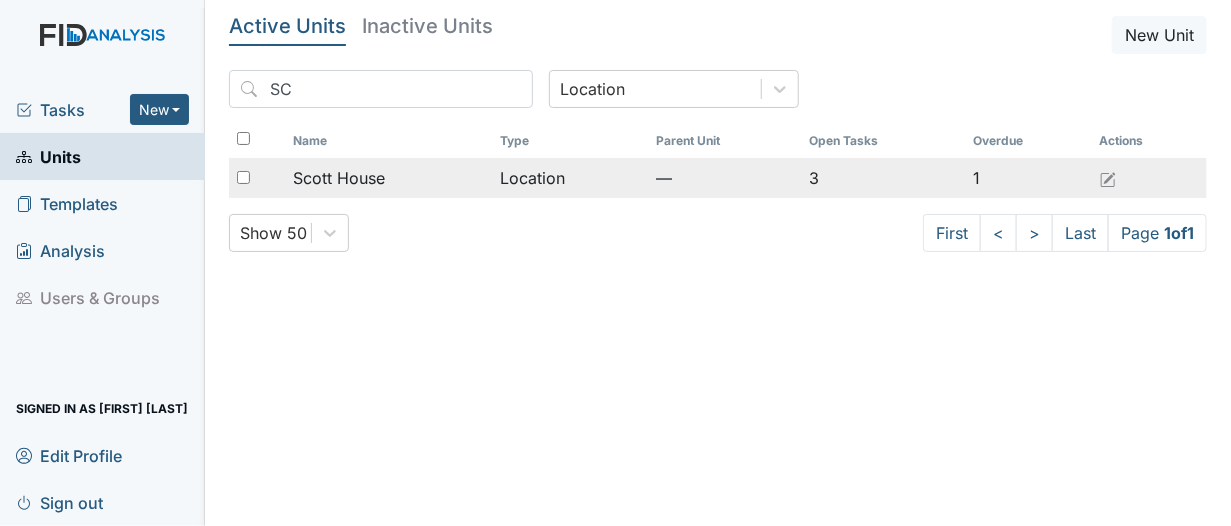 click on "Scott House" at bounding box center [339, 178] 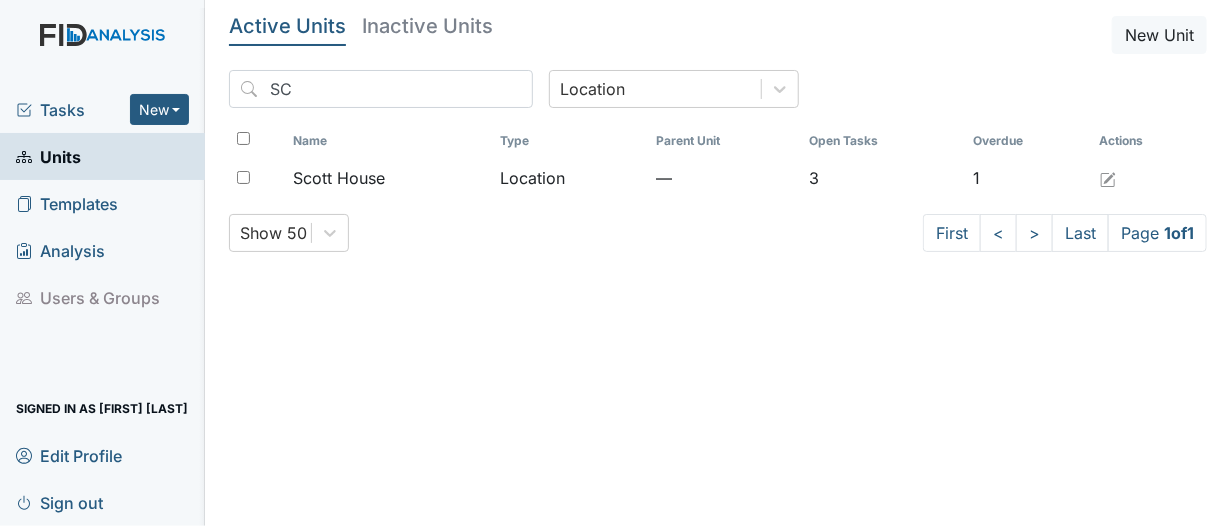 click on "Sign out" at bounding box center (59, 502) 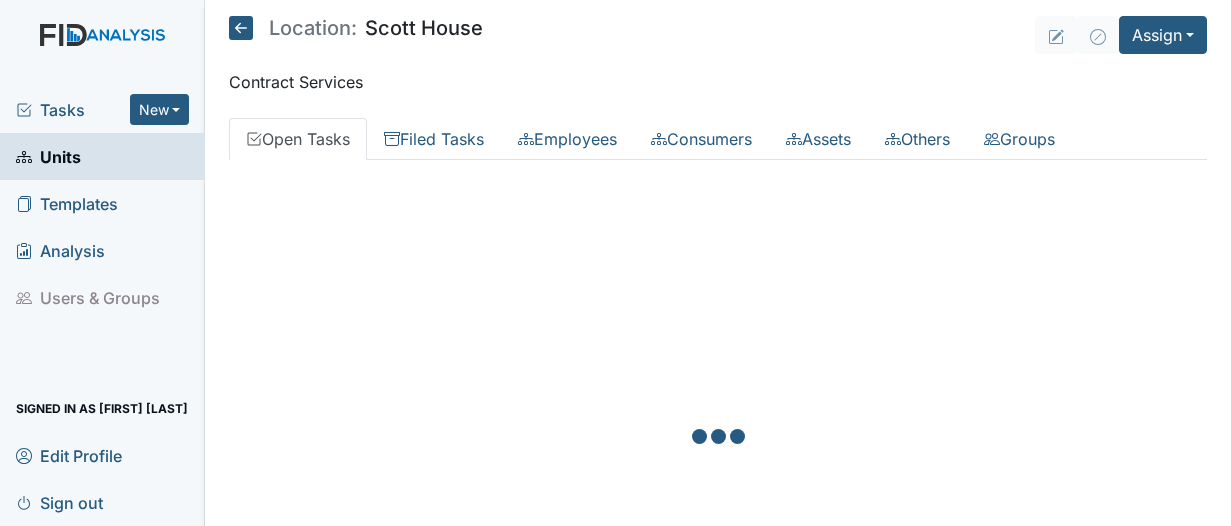 scroll, scrollTop: 0, scrollLeft: 0, axis: both 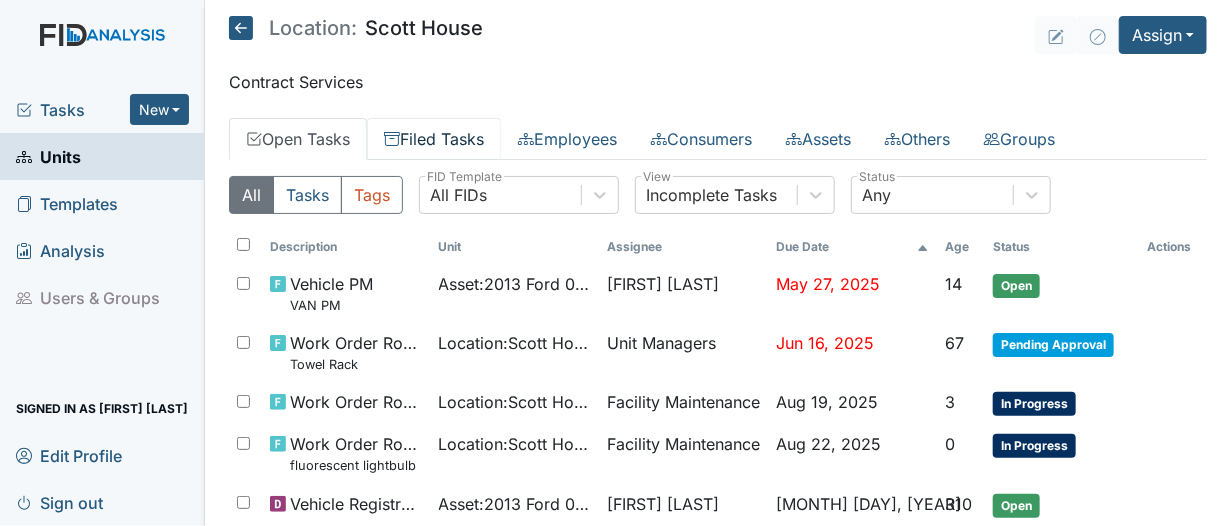 click on "Filed Tasks" at bounding box center [434, 139] 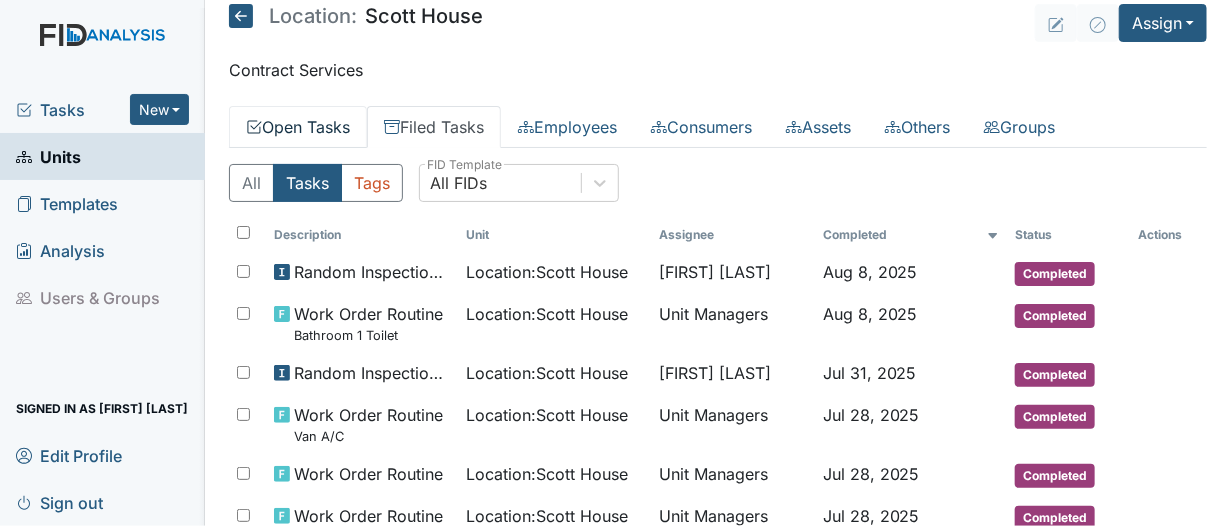 scroll, scrollTop: 0, scrollLeft: 0, axis: both 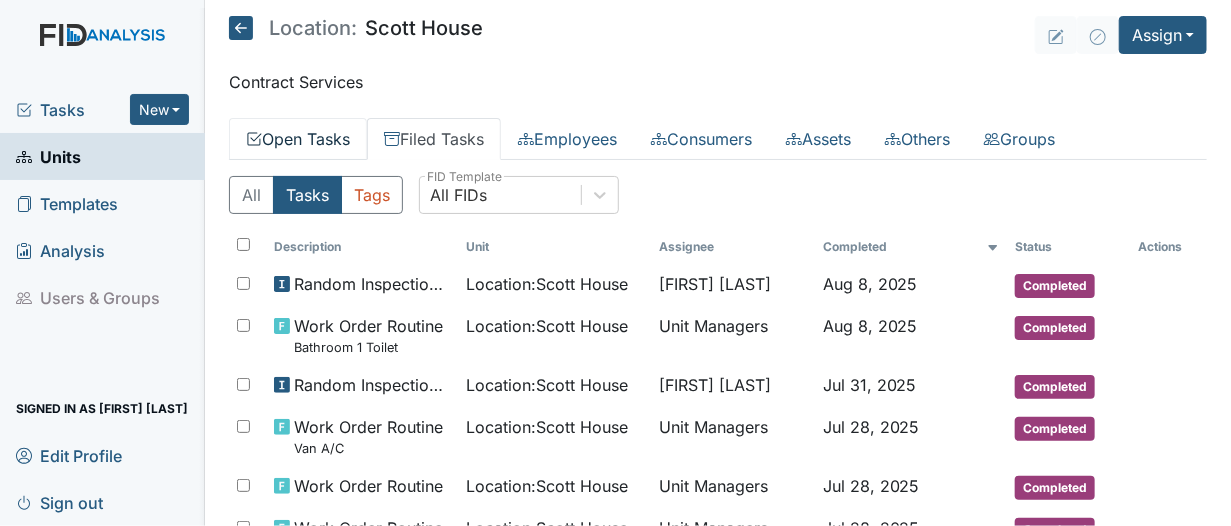 click on "Open Tasks" at bounding box center (298, 139) 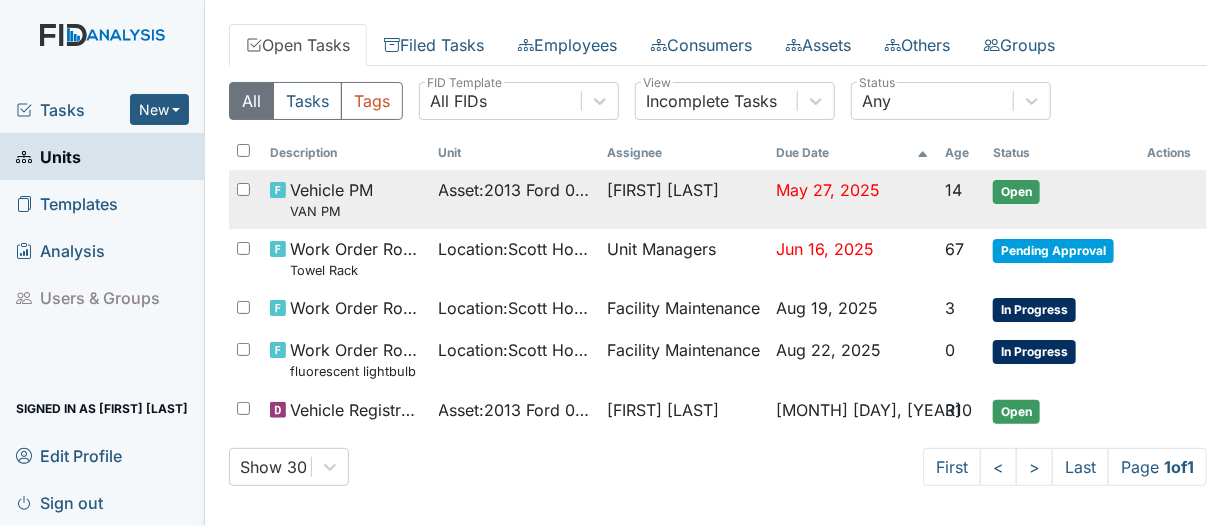 scroll, scrollTop: 98, scrollLeft: 0, axis: vertical 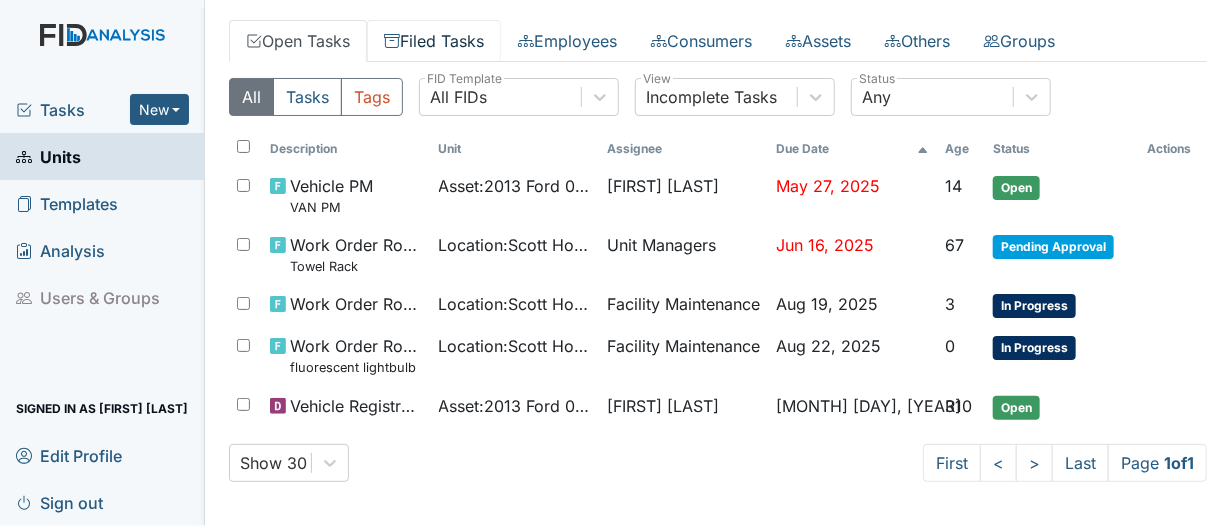 click on "Filed Tasks" at bounding box center (434, 41) 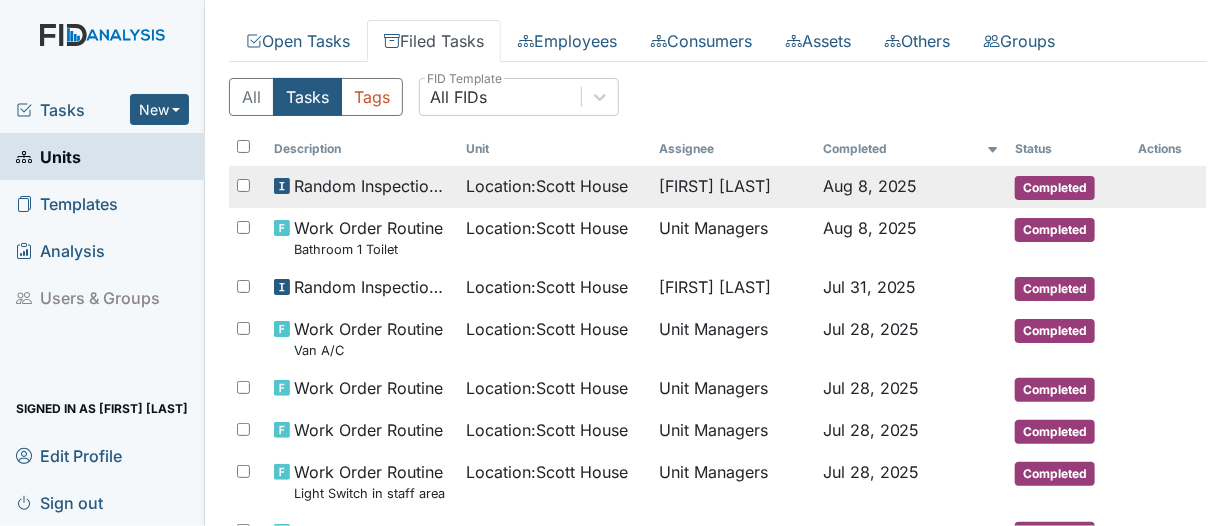 click on "Location :  Scott House" at bounding box center (548, 186) 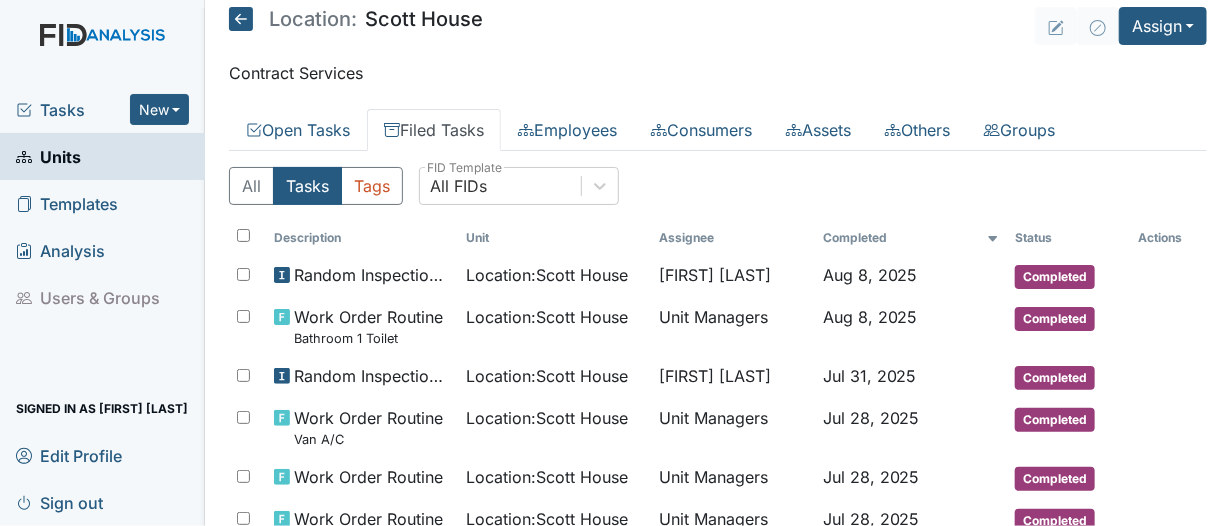 scroll, scrollTop: 0, scrollLeft: 0, axis: both 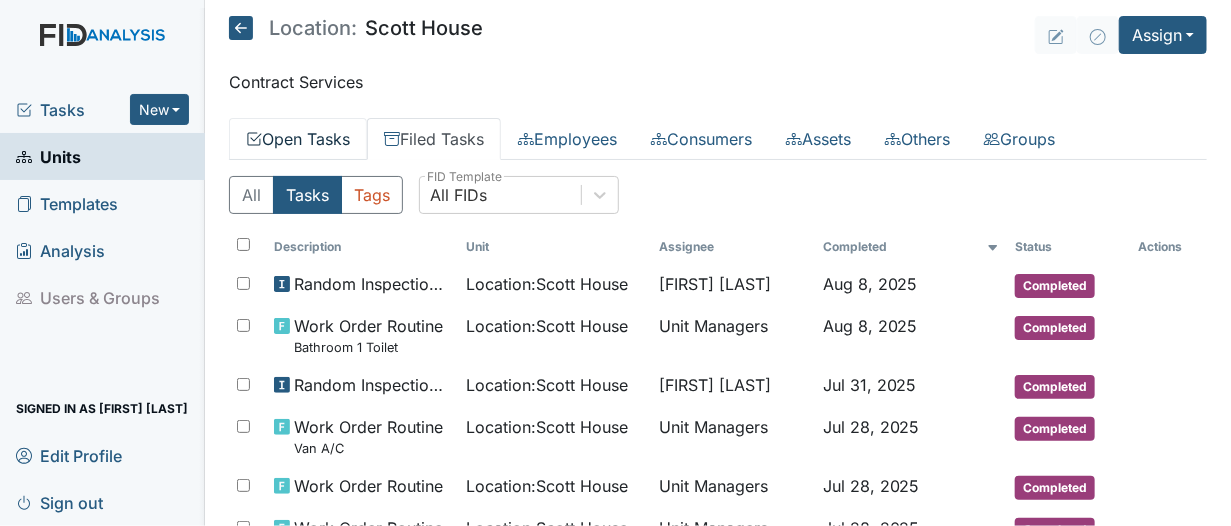 click on "Open Tasks" at bounding box center (298, 139) 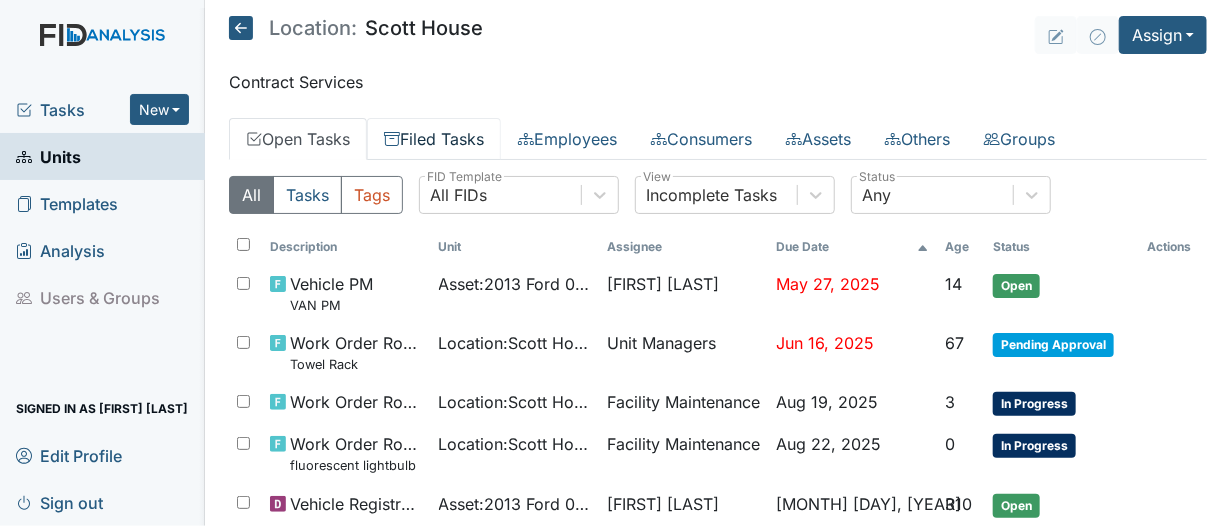 click on "Filed Tasks" at bounding box center [434, 139] 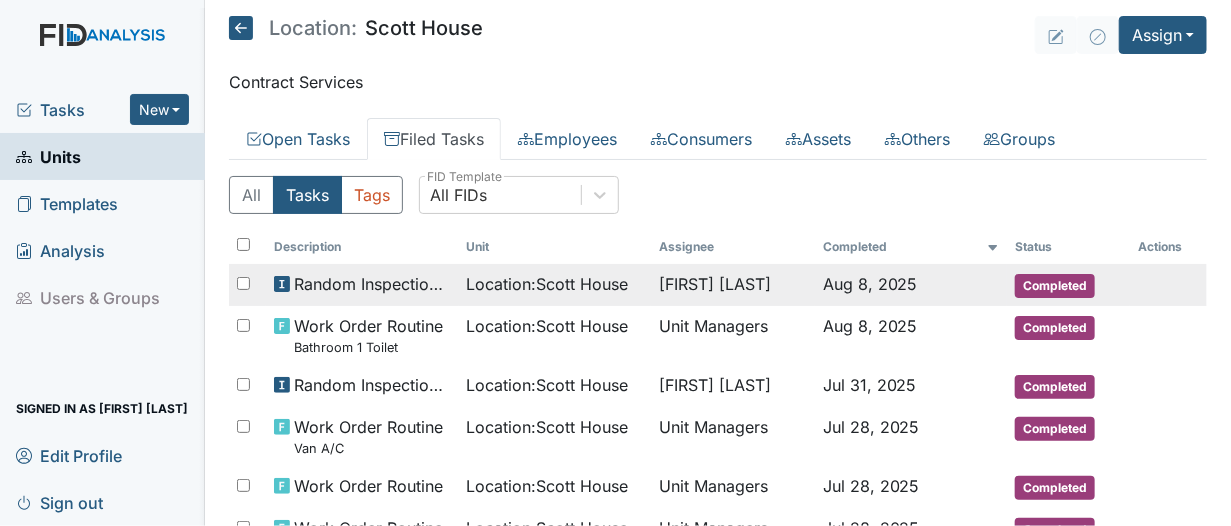 click on "Random Inspection for Evening" at bounding box center [372, 284] 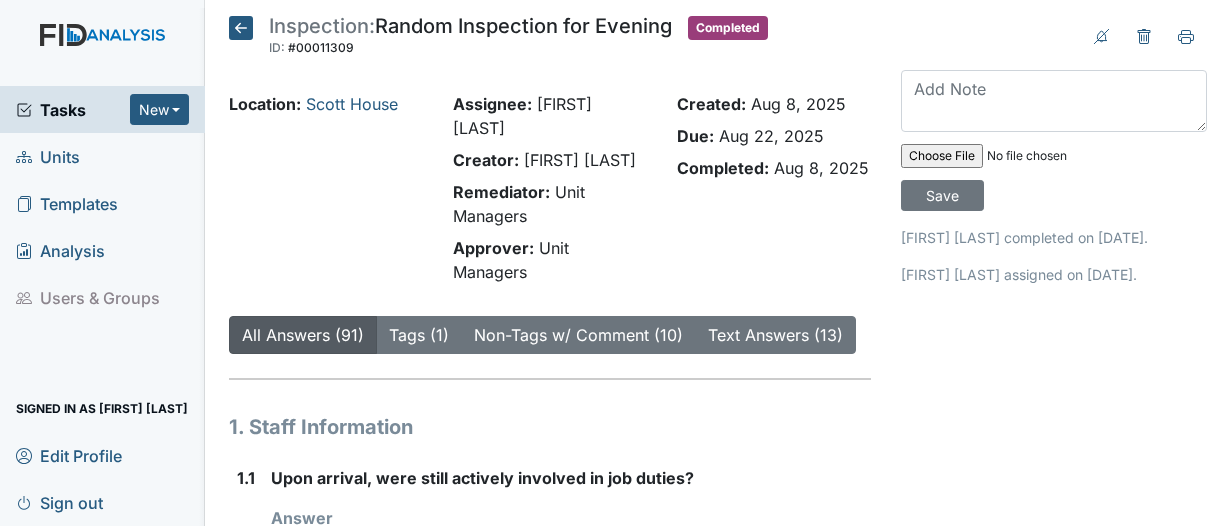 scroll, scrollTop: 0, scrollLeft: 0, axis: both 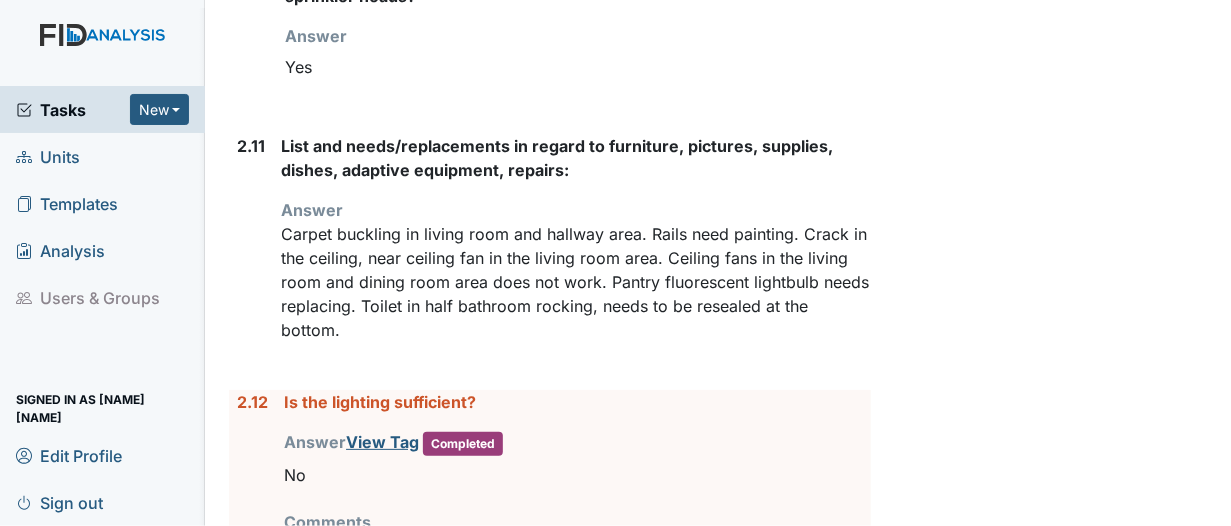 click on "Carpet buckling in living room and hallway area.
Rails need painting.
Crack in the ceiling, near ceiling fan in the living room area.
Ceiling fans in the living room and dining room area does not work.
Pantry fluorescent lightbulb needs replacing.
Toilet in half bathroom rocking, needs to be resealed at the bottom." at bounding box center (576, 282) 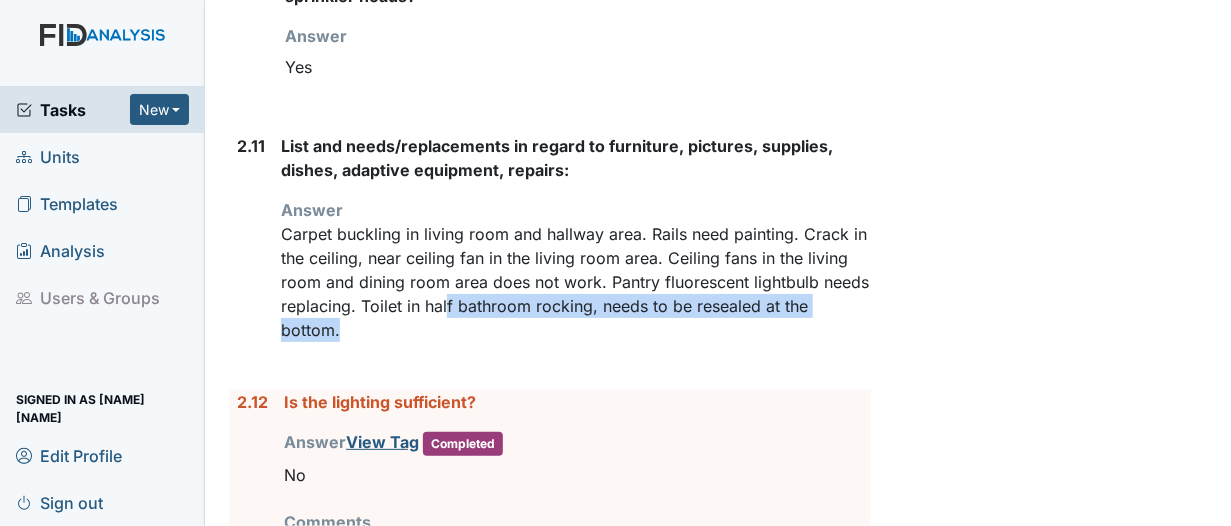 click on "Carpet buckling in living room and hallway area.
Rails need painting.
Crack in the ceiling, near ceiling fan in the living room area.
Ceiling fans in the living room and dining room area does not work.
Pantry fluorescent lightbulb needs replacing.
Toilet in half bathroom rocking, needs to be resealed at the bottom." at bounding box center (576, 282) 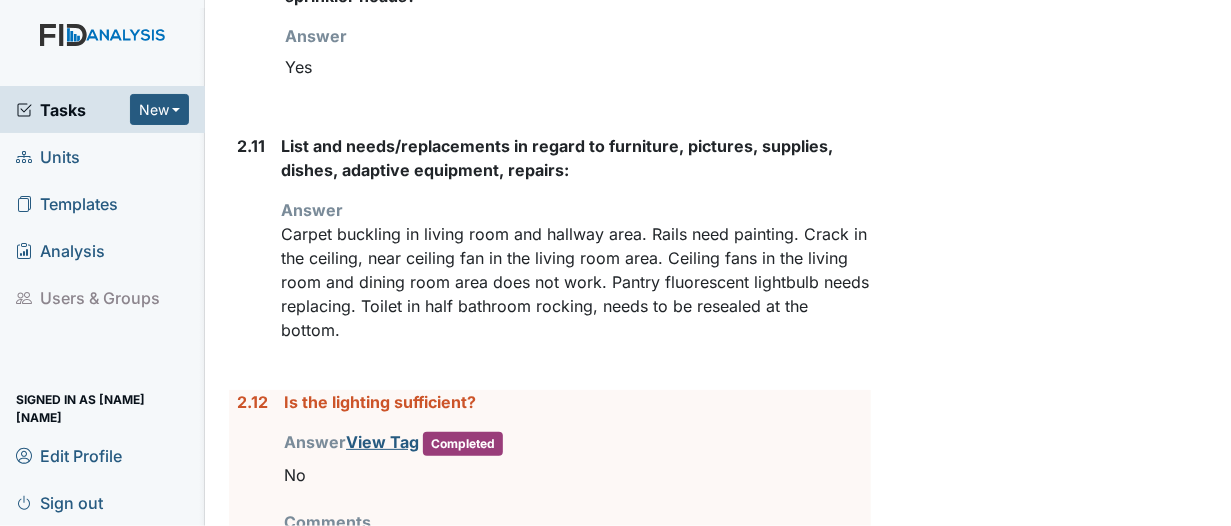 drag, startPoint x: 408, startPoint y: 298, endPoint x: 411, endPoint y: 314, distance: 16.27882 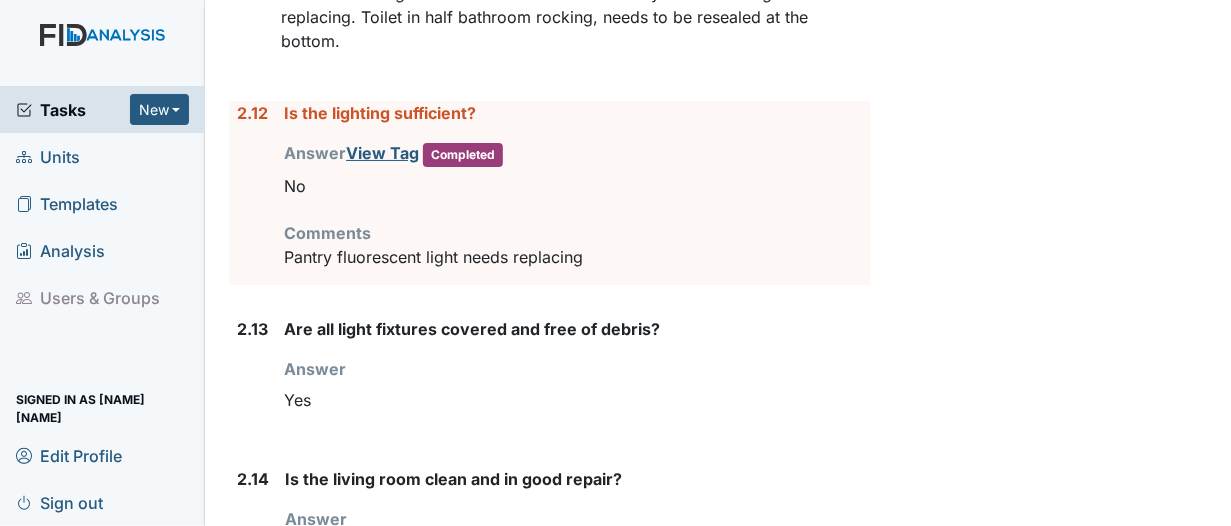 scroll, scrollTop: 3800, scrollLeft: 0, axis: vertical 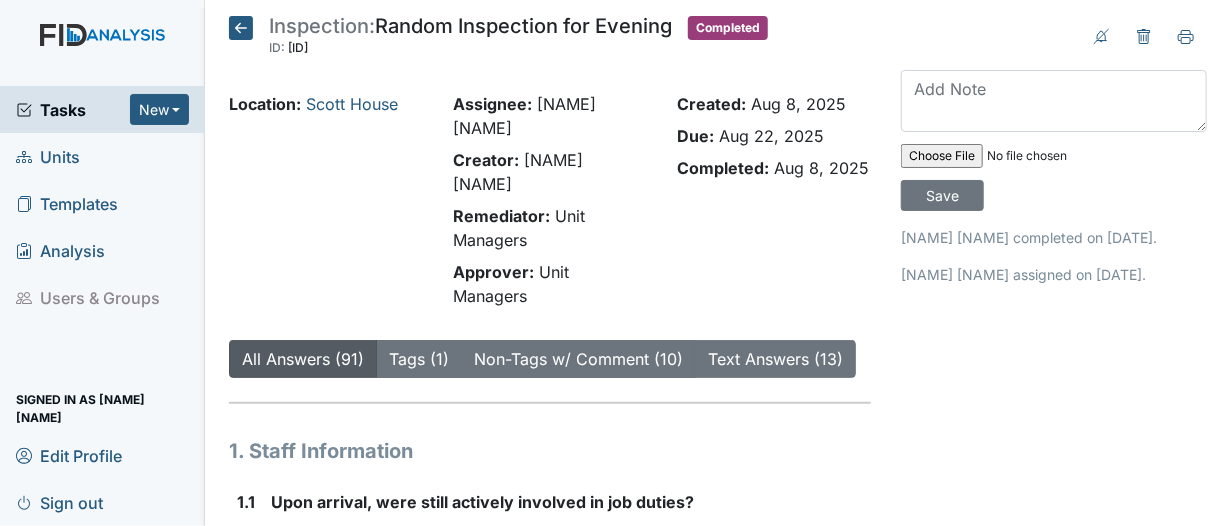 click 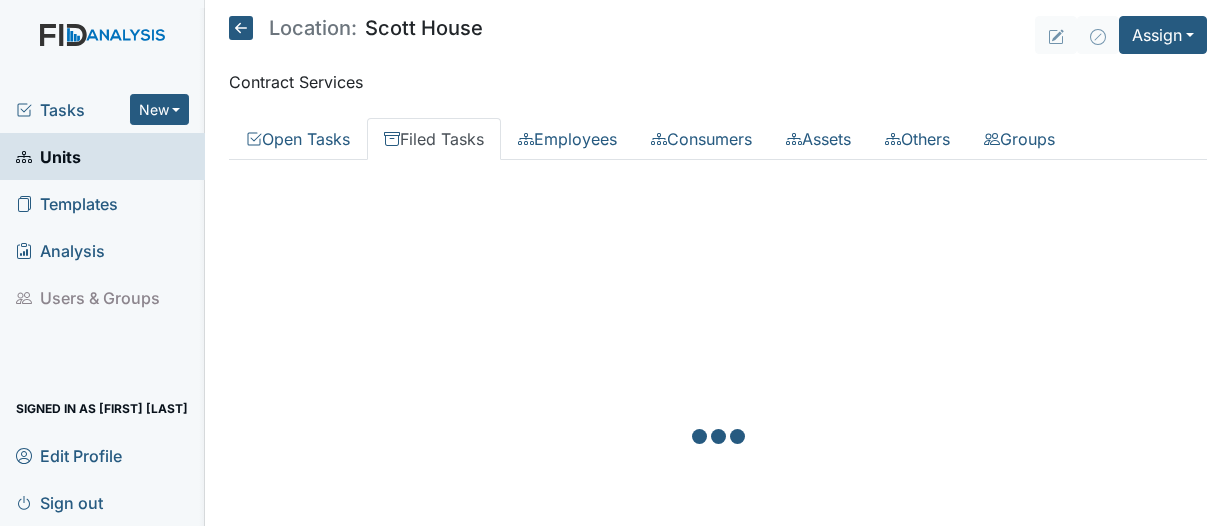 scroll, scrollTop: 0, scrollLeft: 0, axis: both 